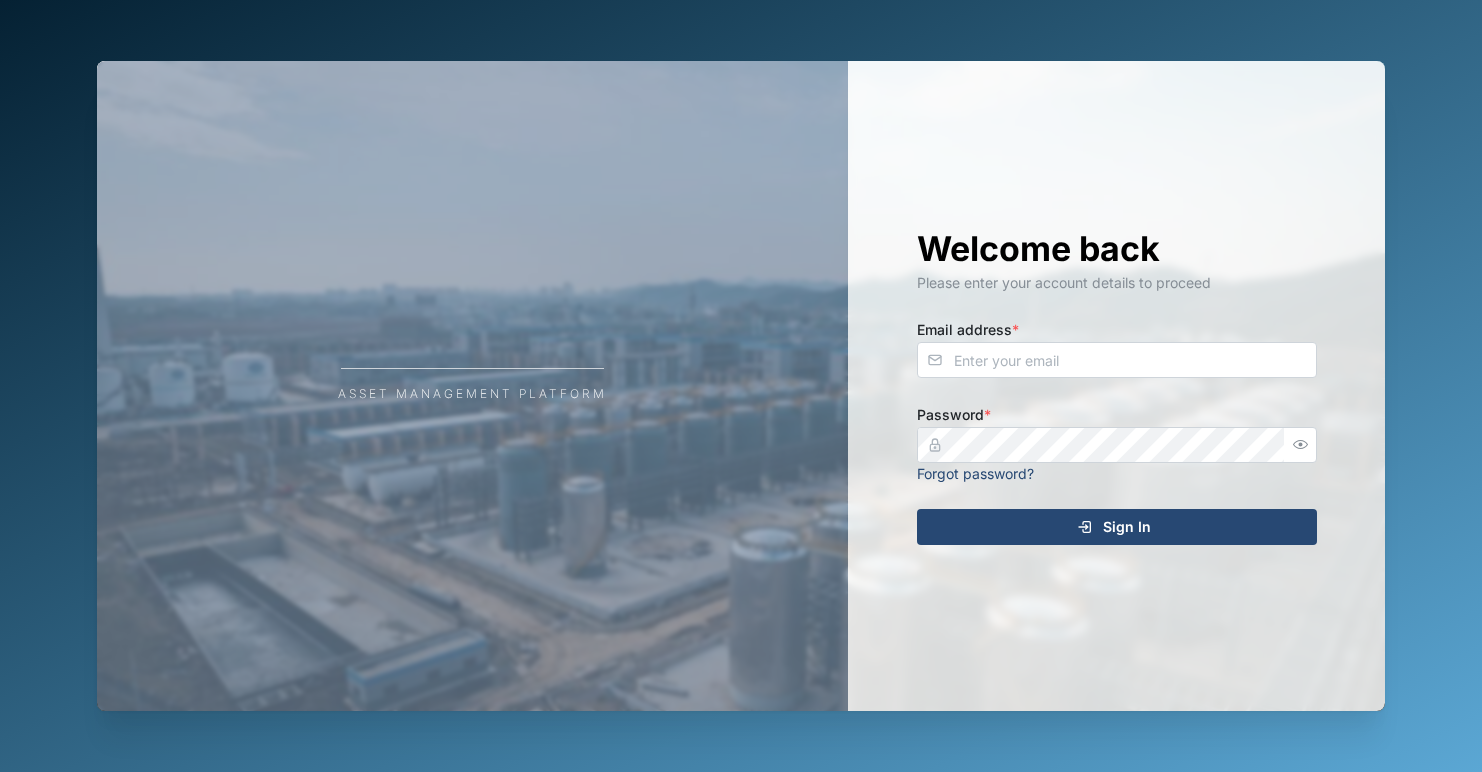 scroll, scrollTop: 0, scrollLeft: 0, axis: both 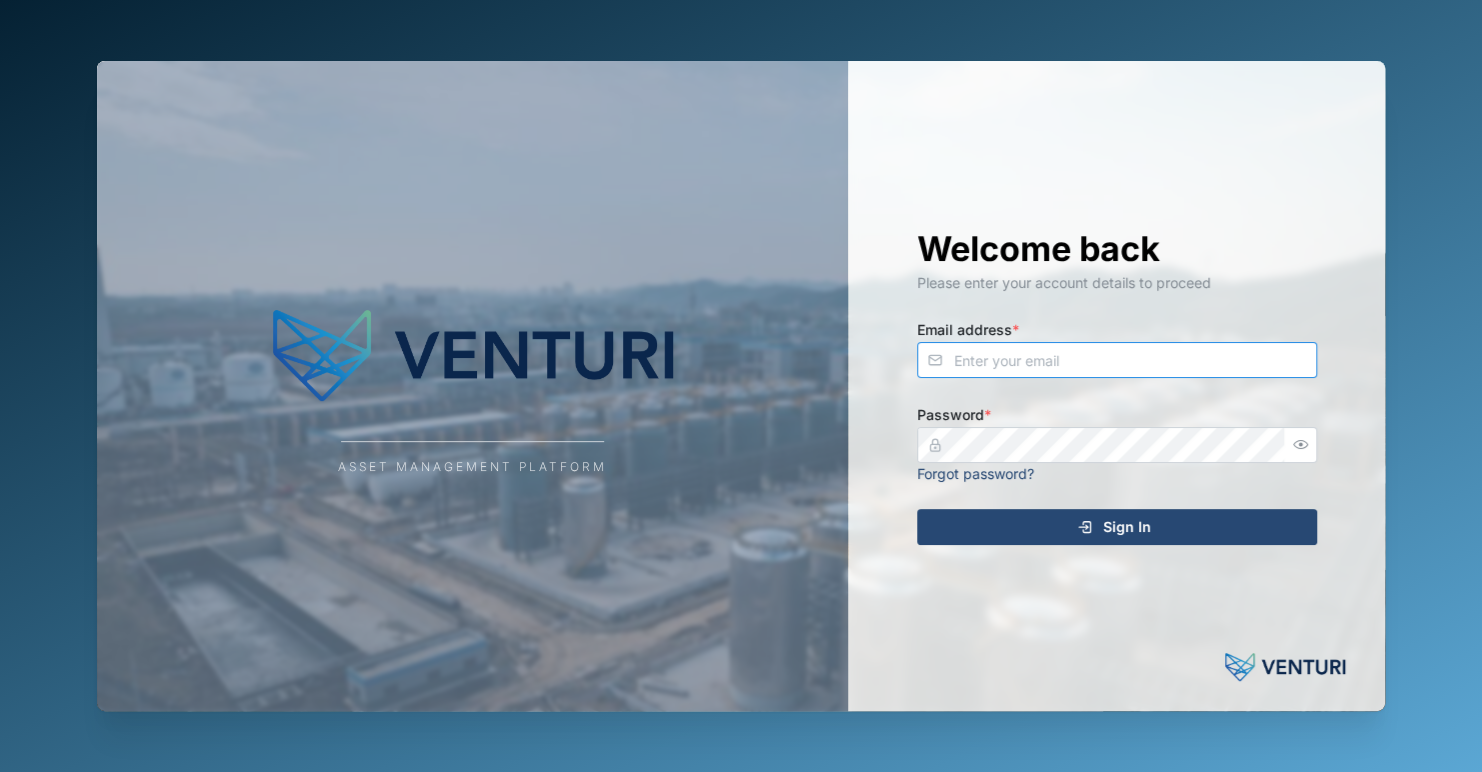 type on "zaerald.lungos@venturi.io" 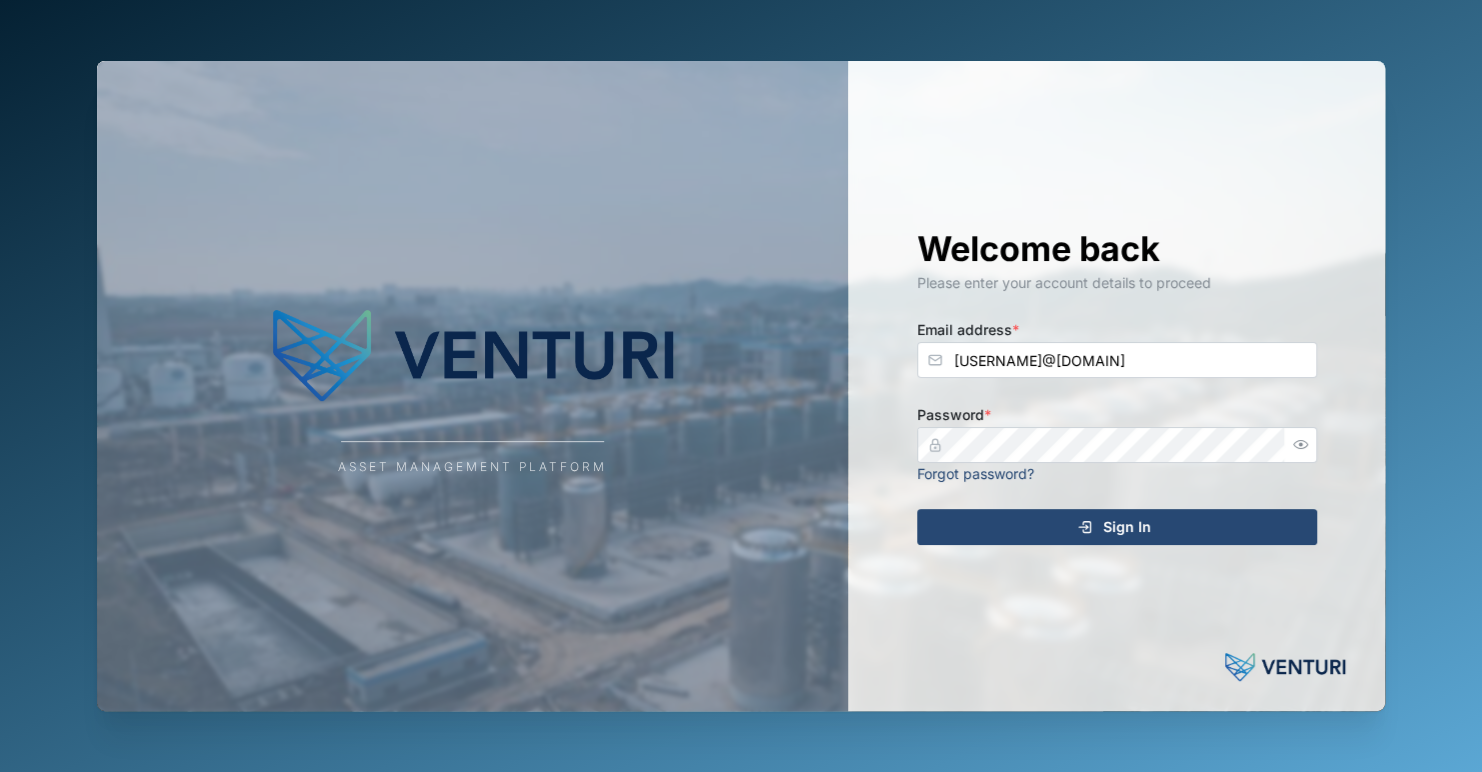 click on "Sign In" at bounding box center [1127, 527] 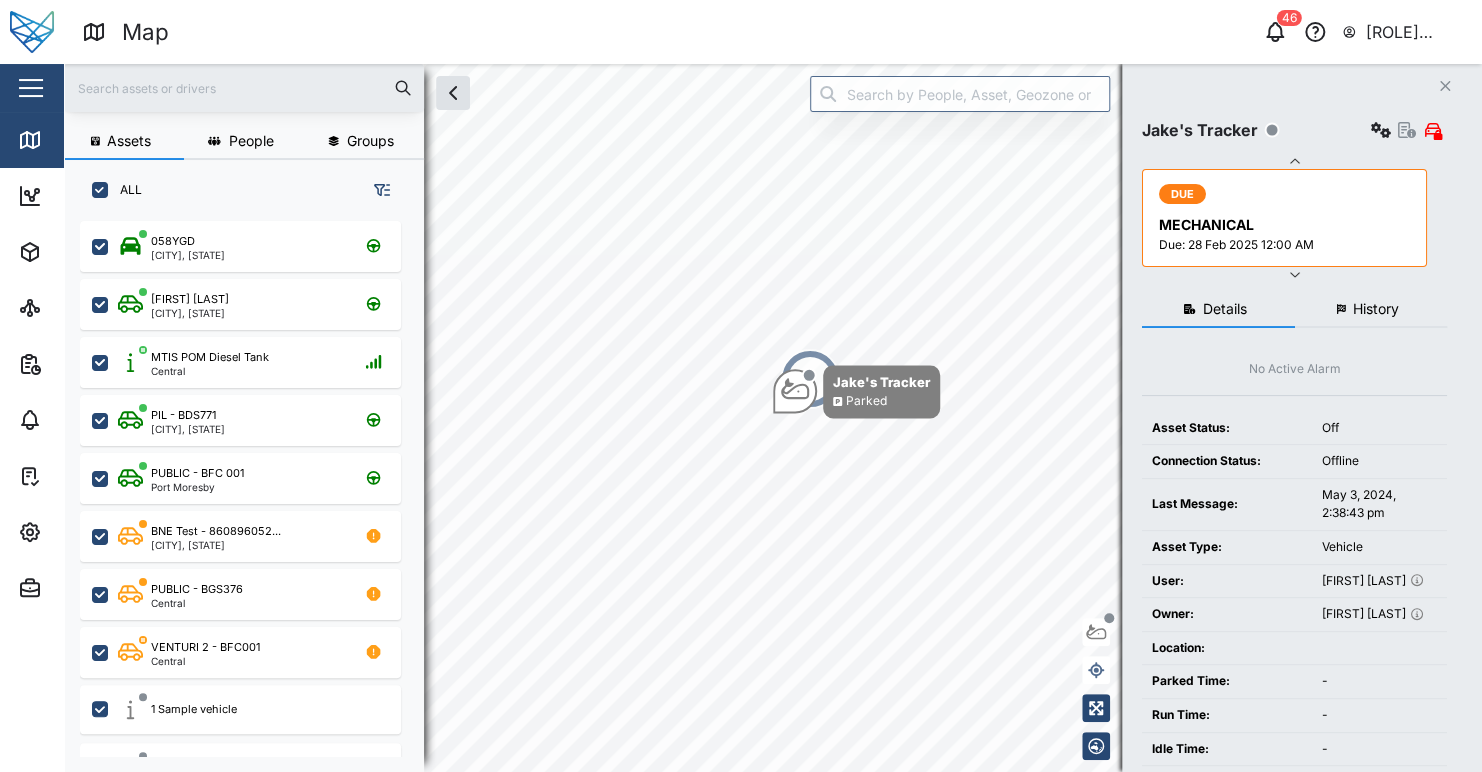 scroll, scrollTop: 16, scrollLeft: 16, axis: both 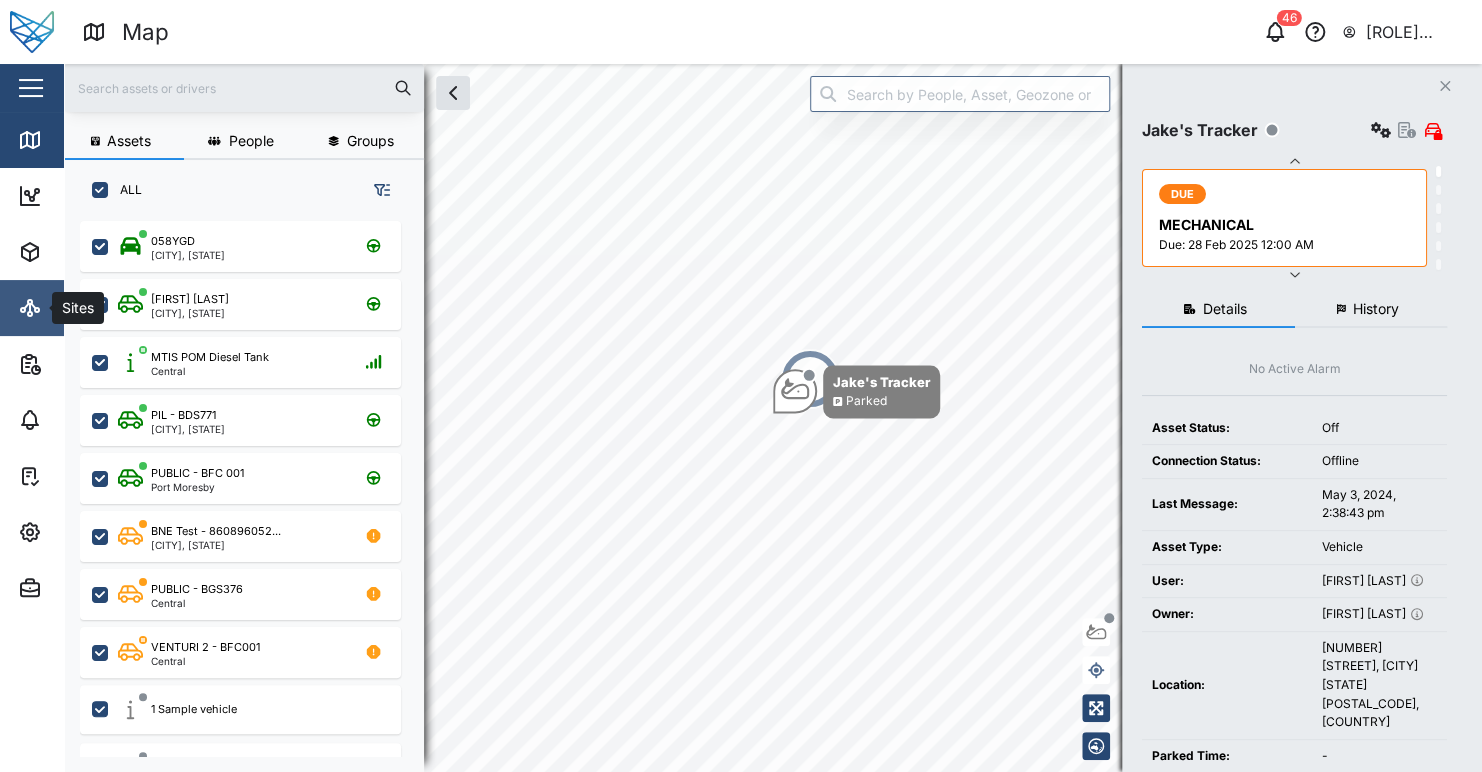 drag, startPoint x: 44, startPoint y: 323, endPoint x: 57, endPoint y: 322, distance: 13.038404 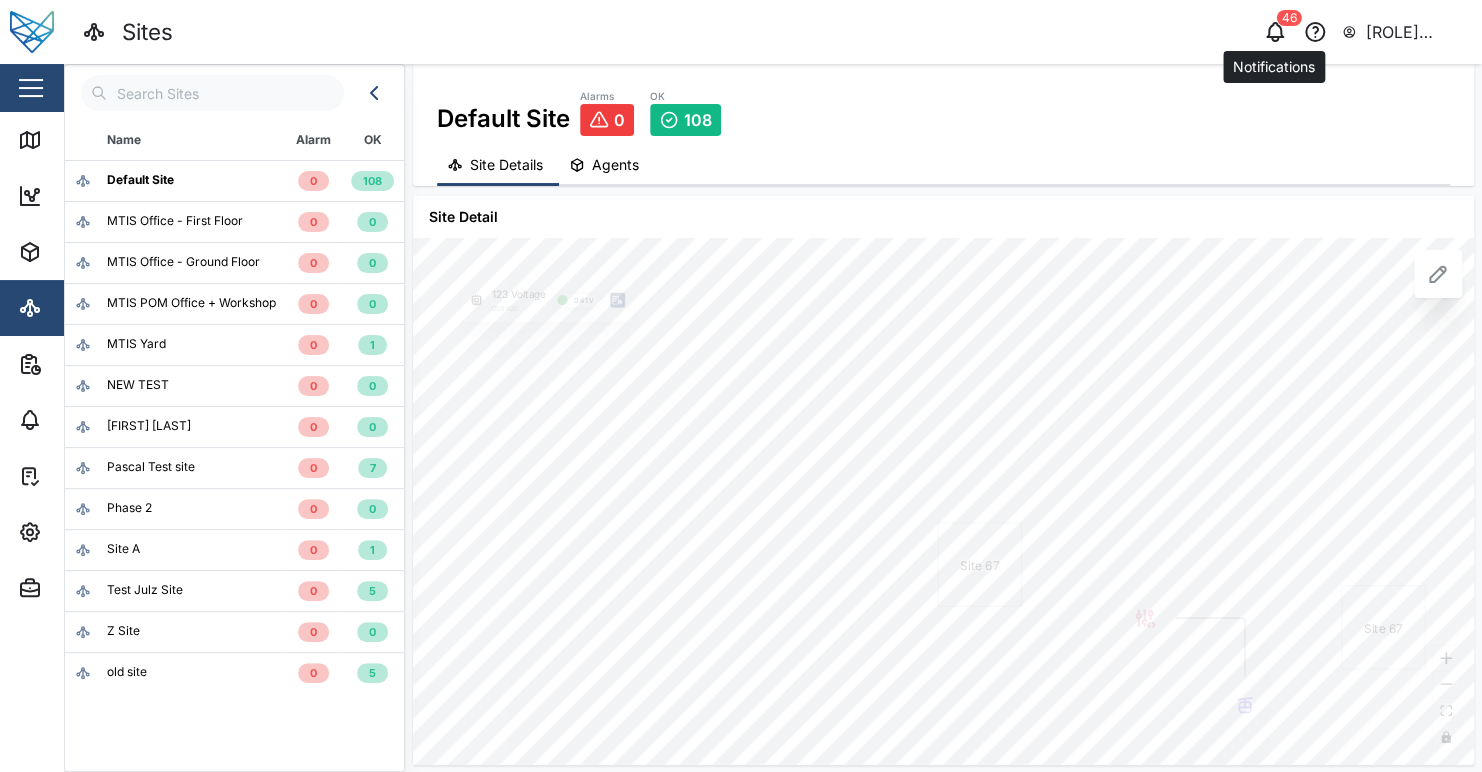 click 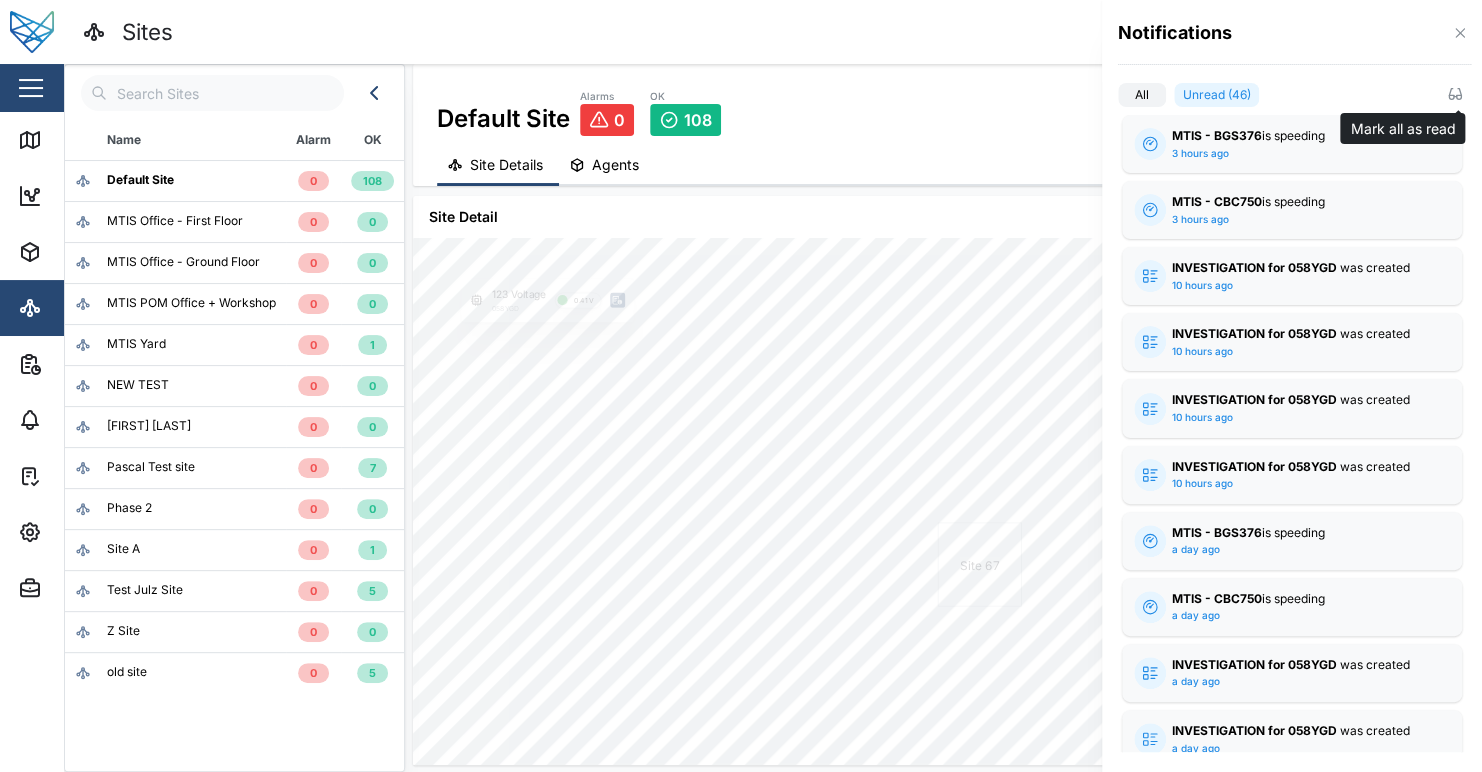 click 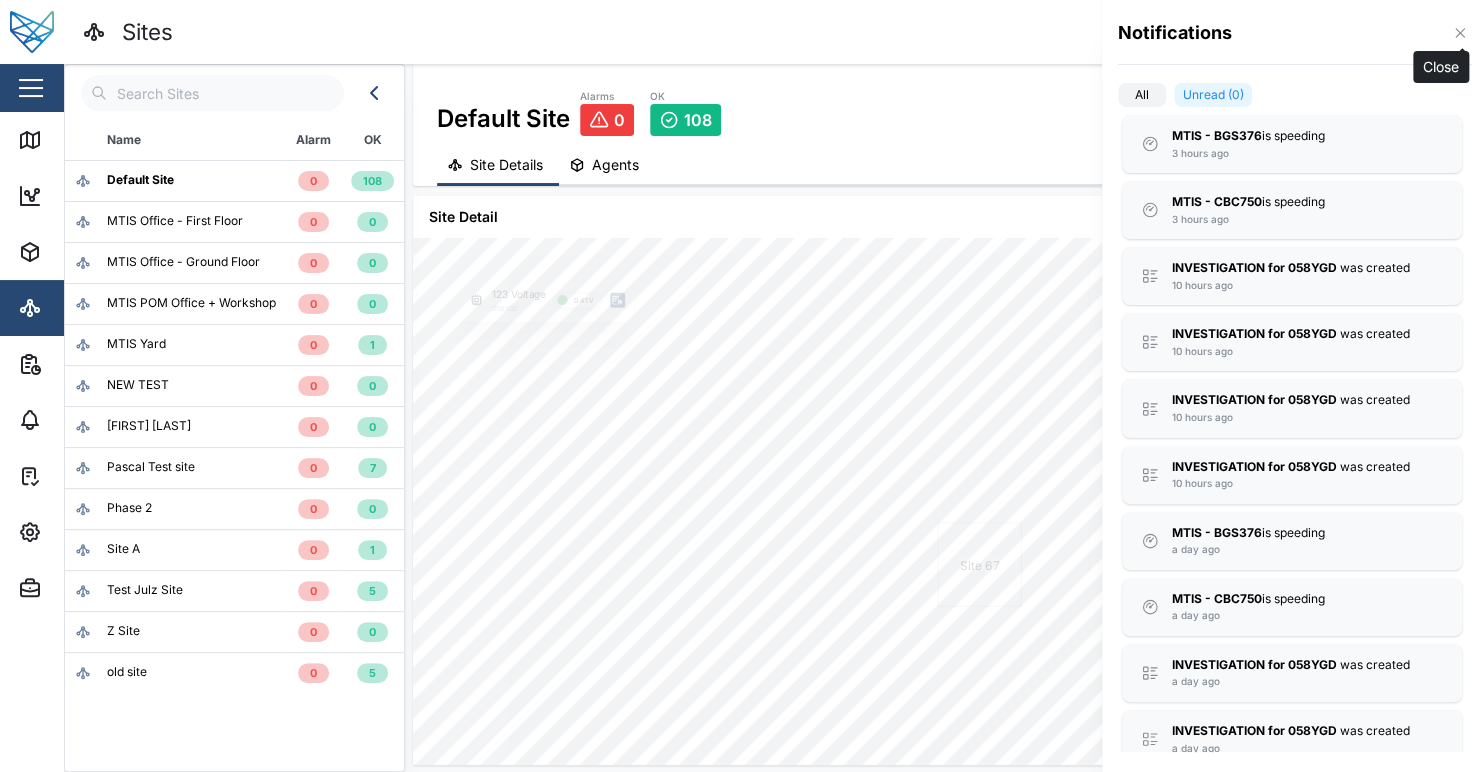 click 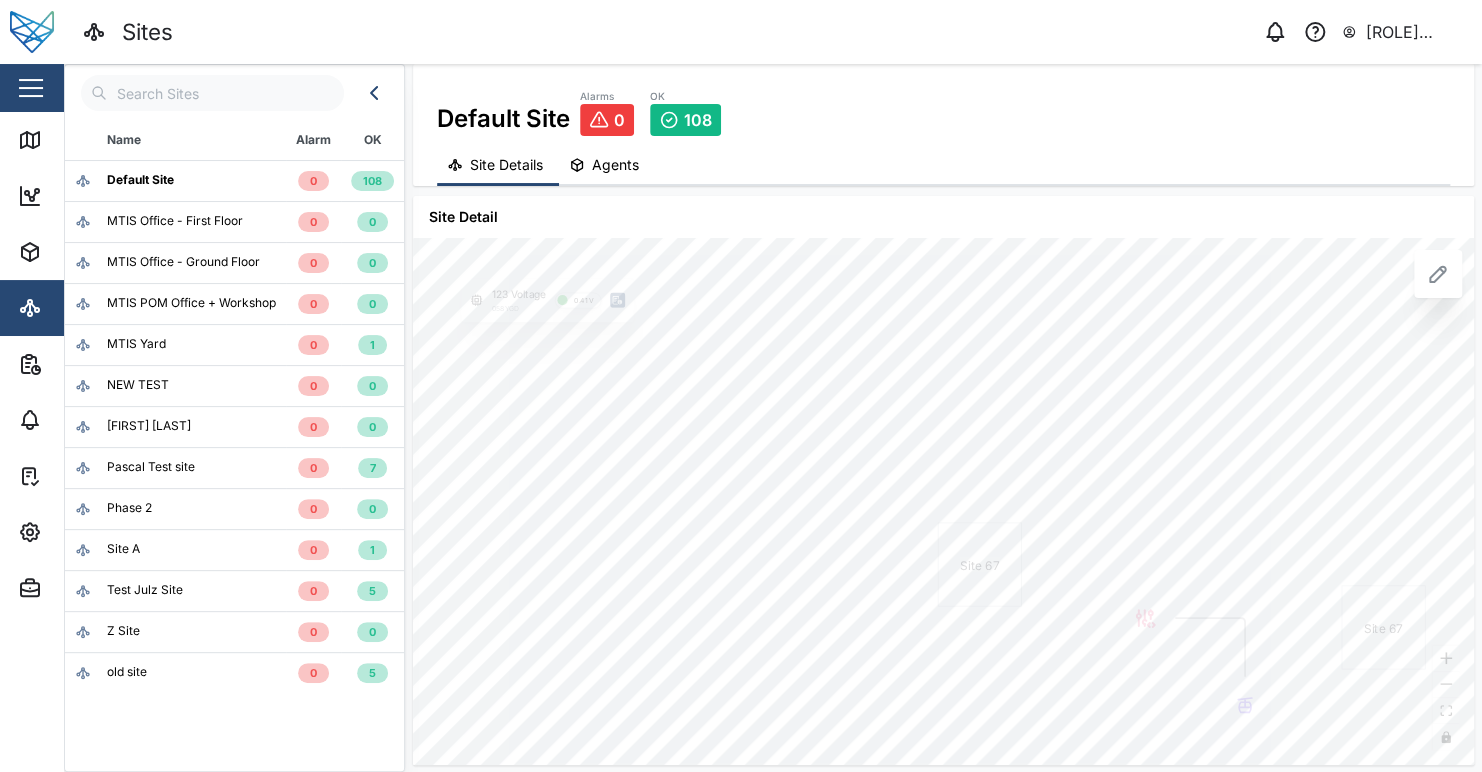 click on "Default Site Alarms 0 OK 108" at bounding box center [943, 112] 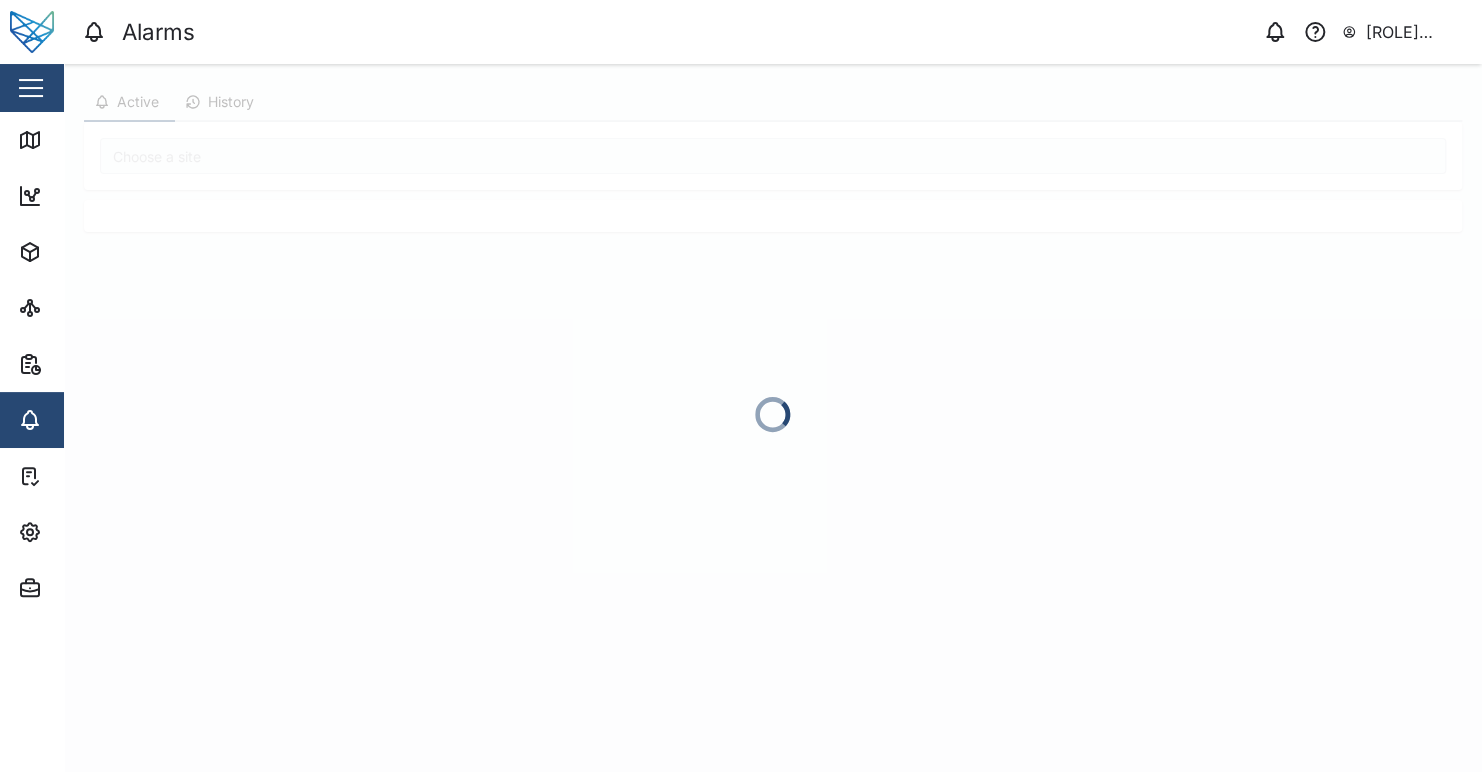 type on "Default Site" 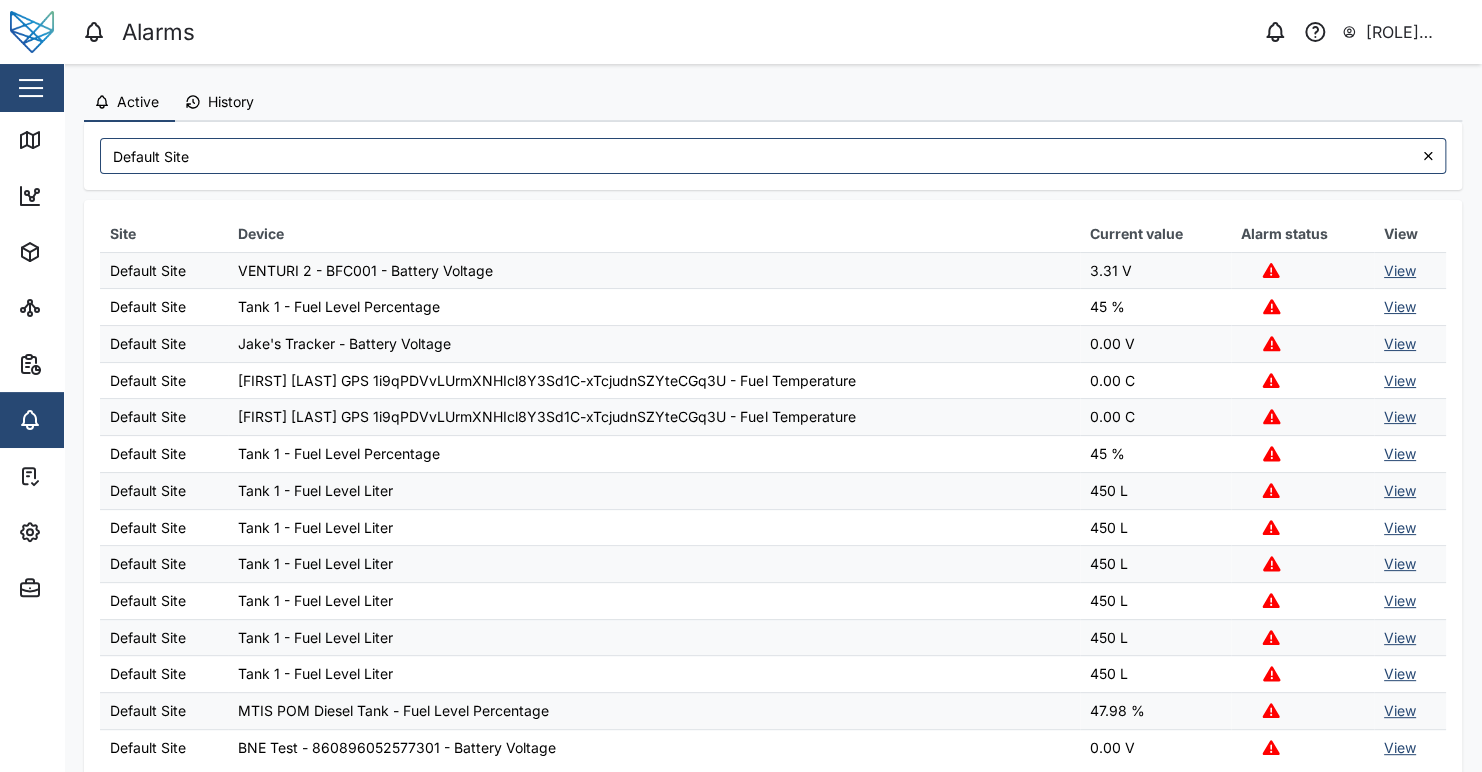 scroll, scrollTop: 69, scrollLeft: 0, axis: vertical 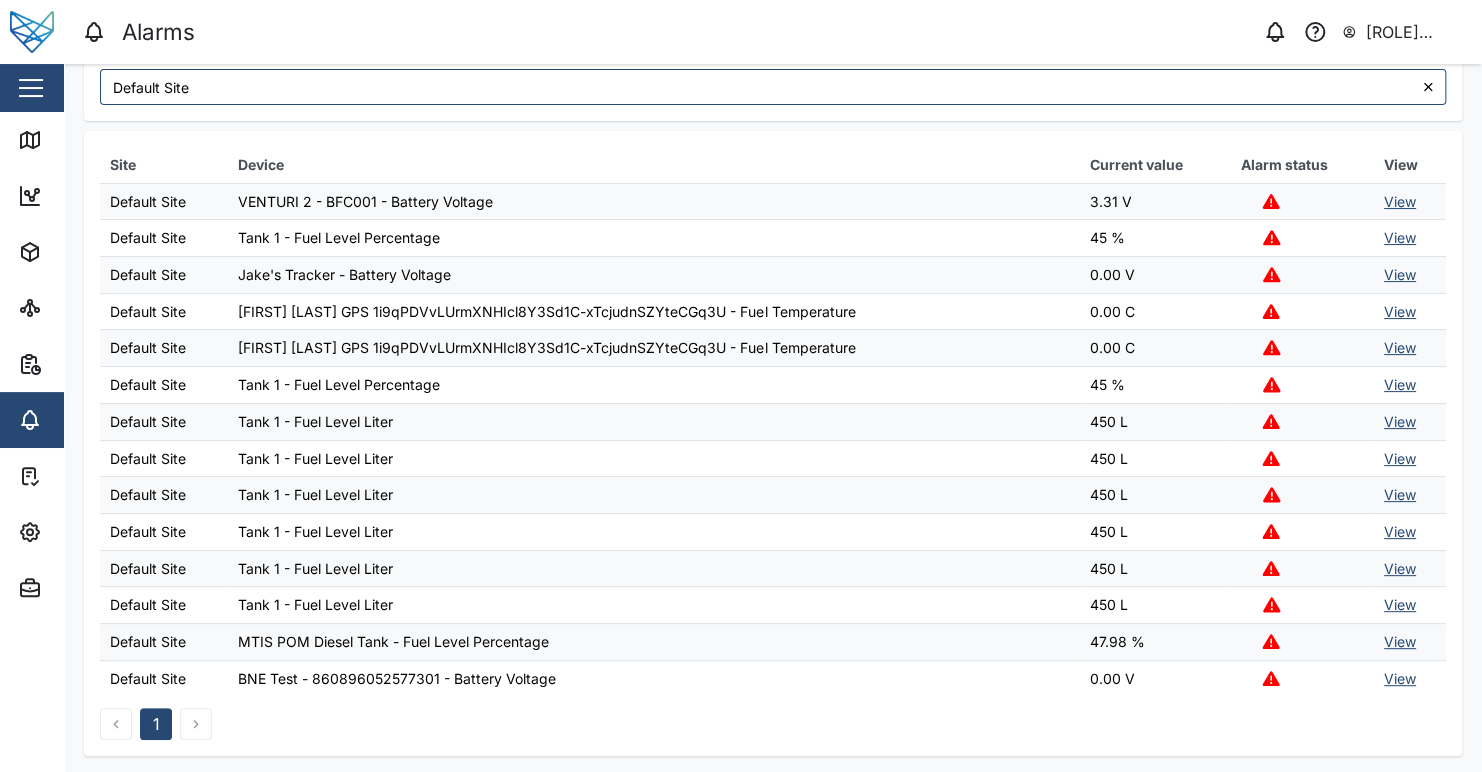 click 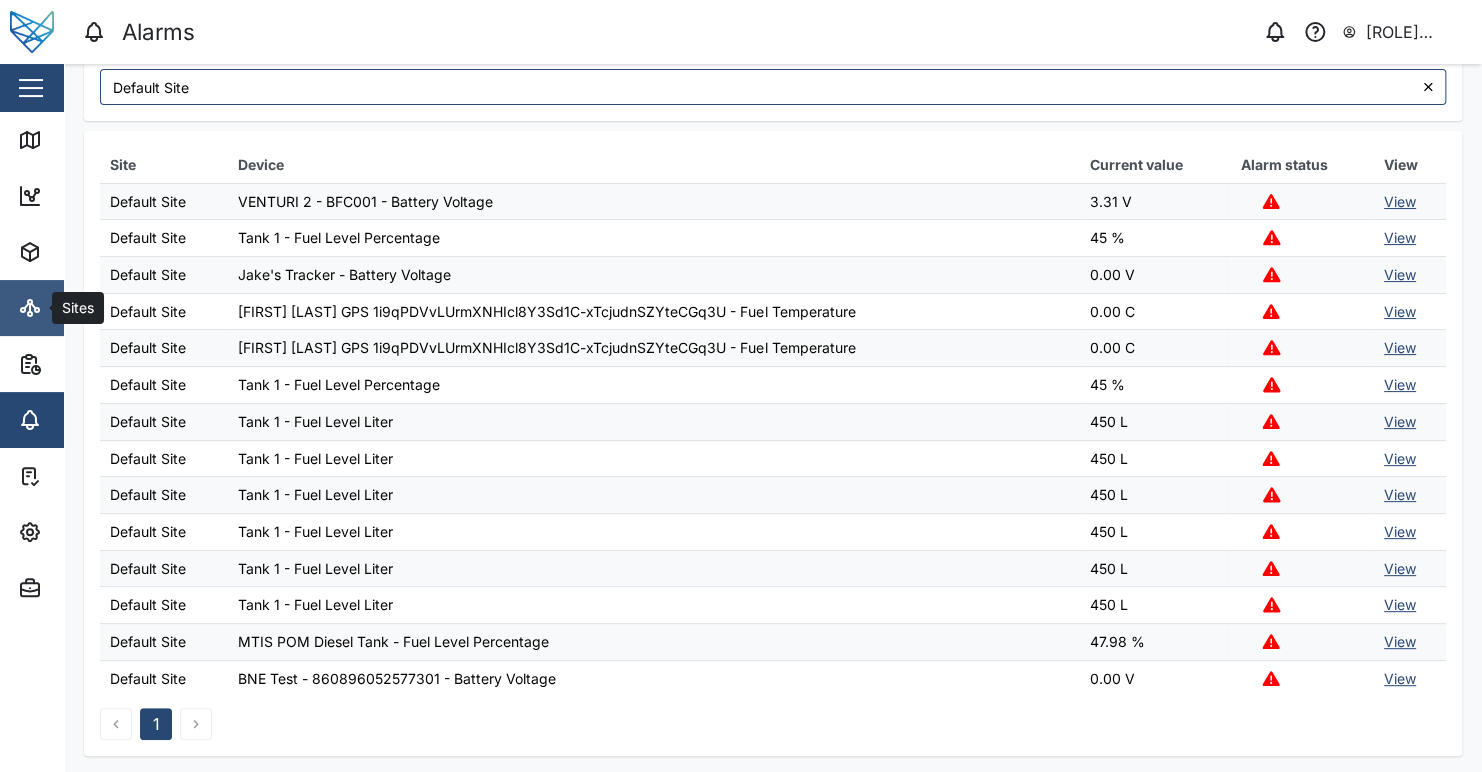click on "Sites" at bounding box center [130, 308] 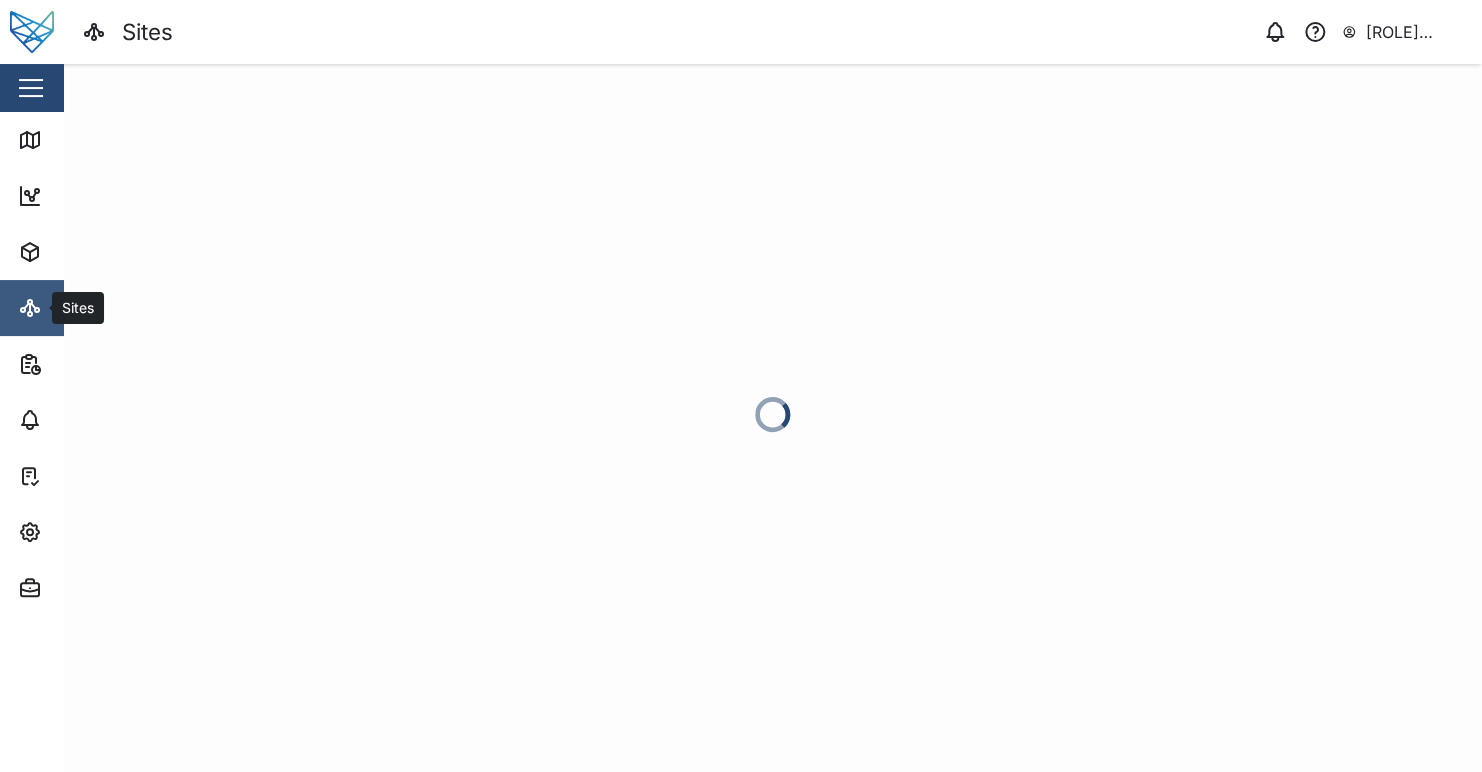 scroll, scrollTop: 0, scrollLeft: 0, axis: both 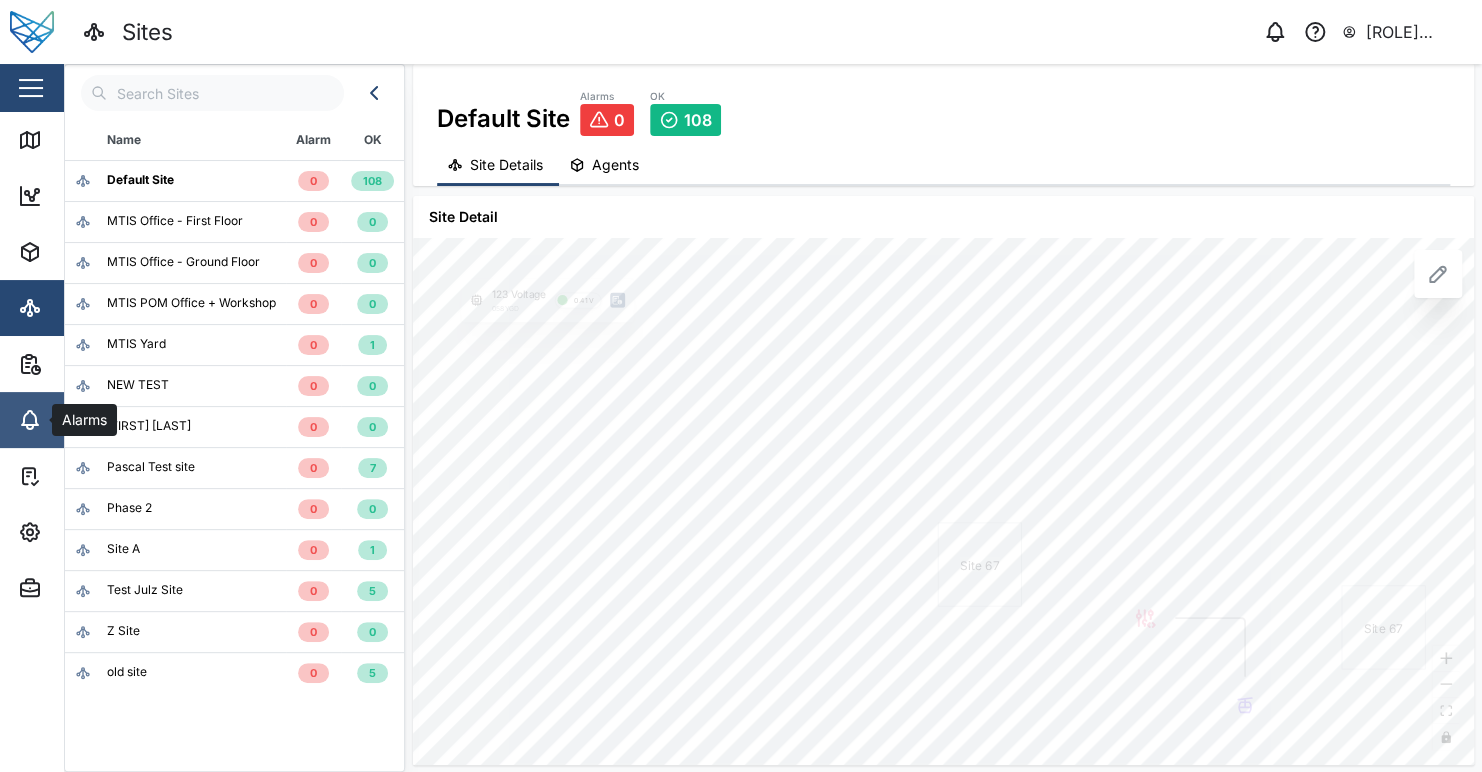 click on "Alarms" at bounding box center (130, 420) 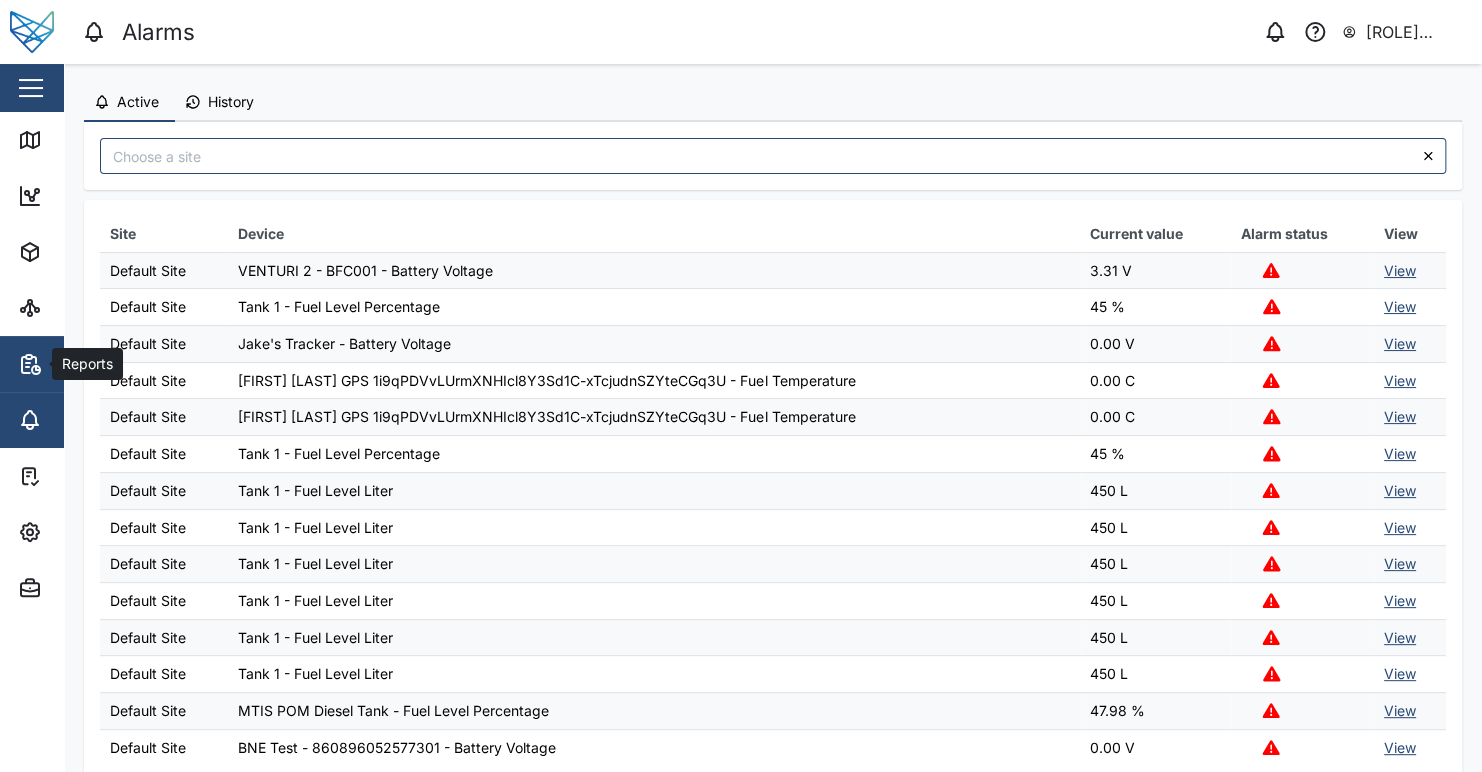 click 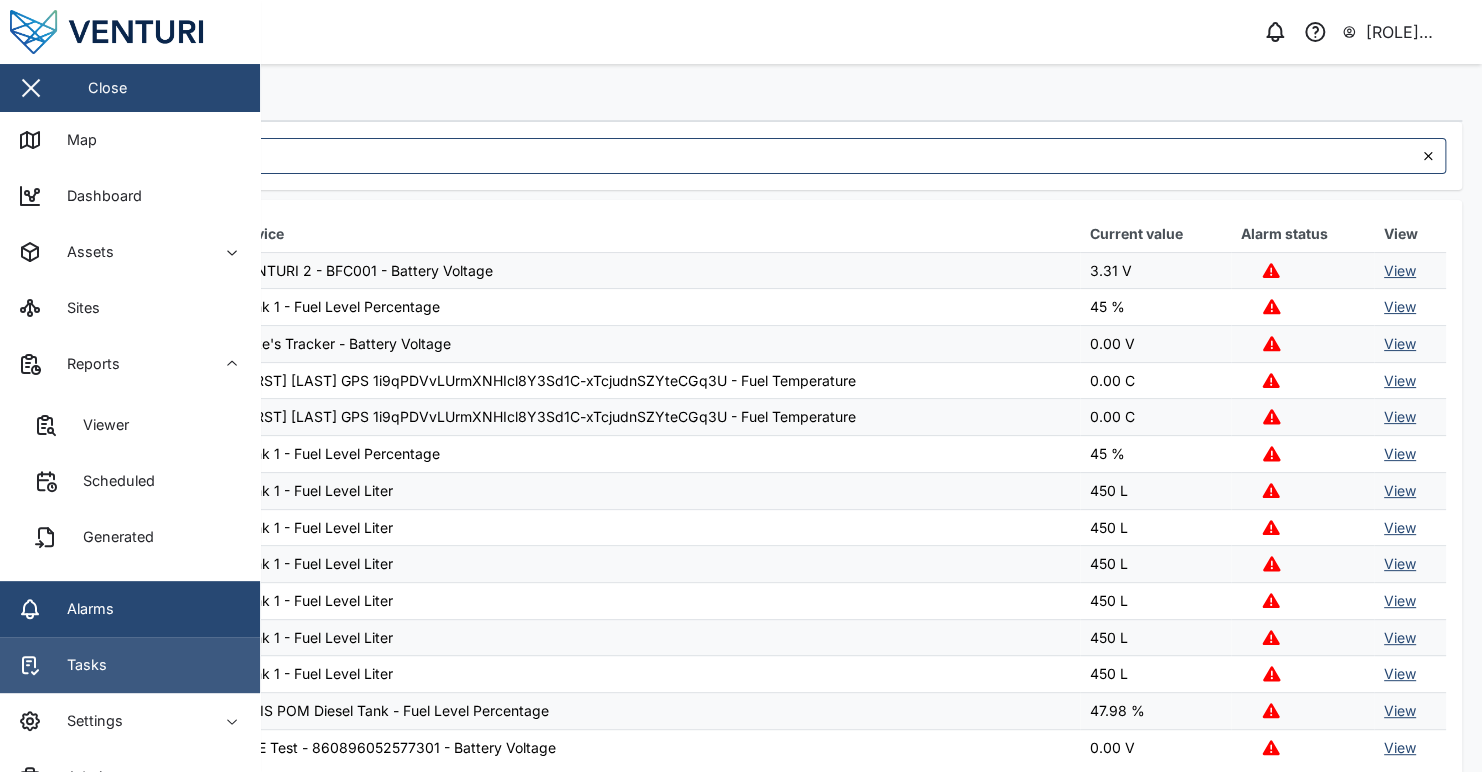 scroll, scrollTop: 32, scrollLeft: 0, axis: vertical 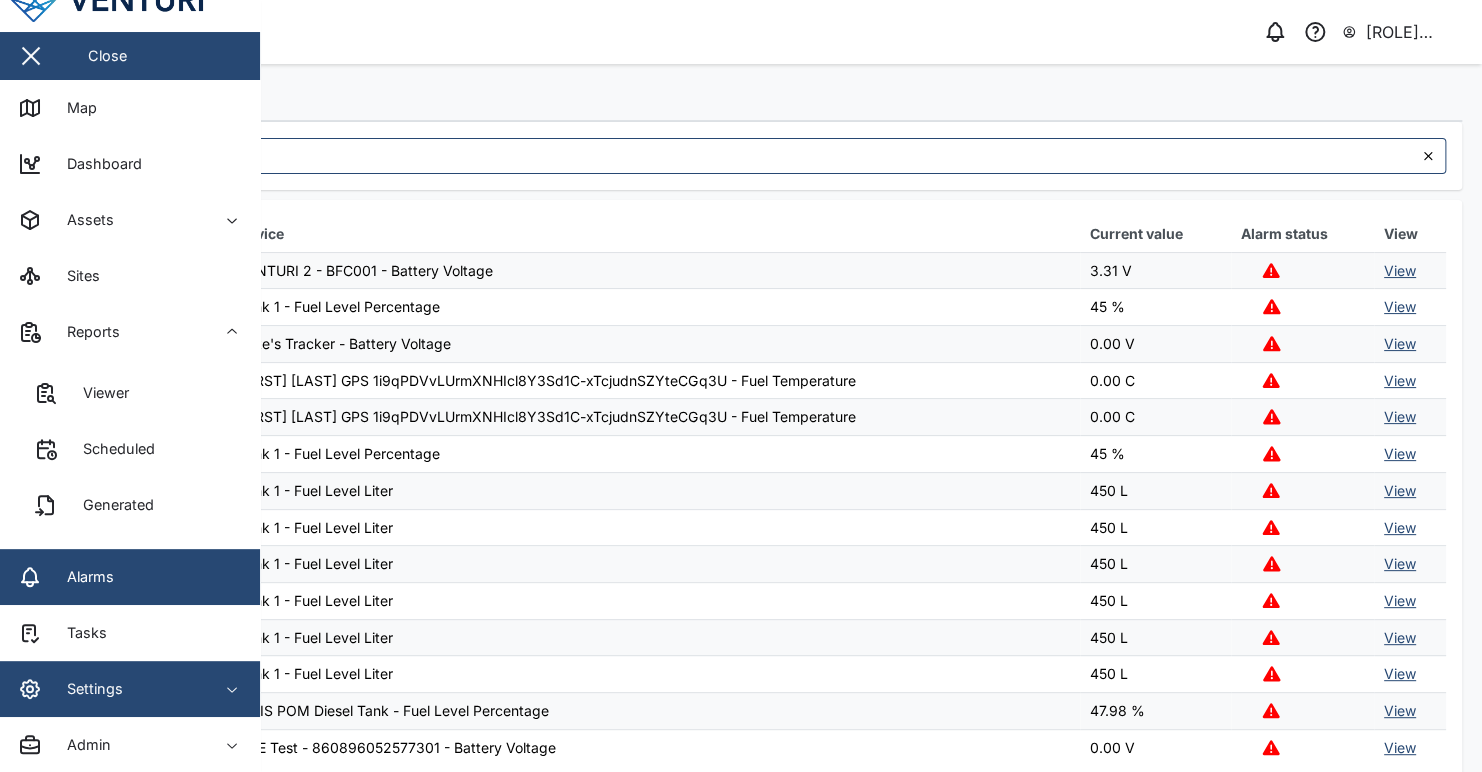 click on "Settings" at bounding box center (109, 689) 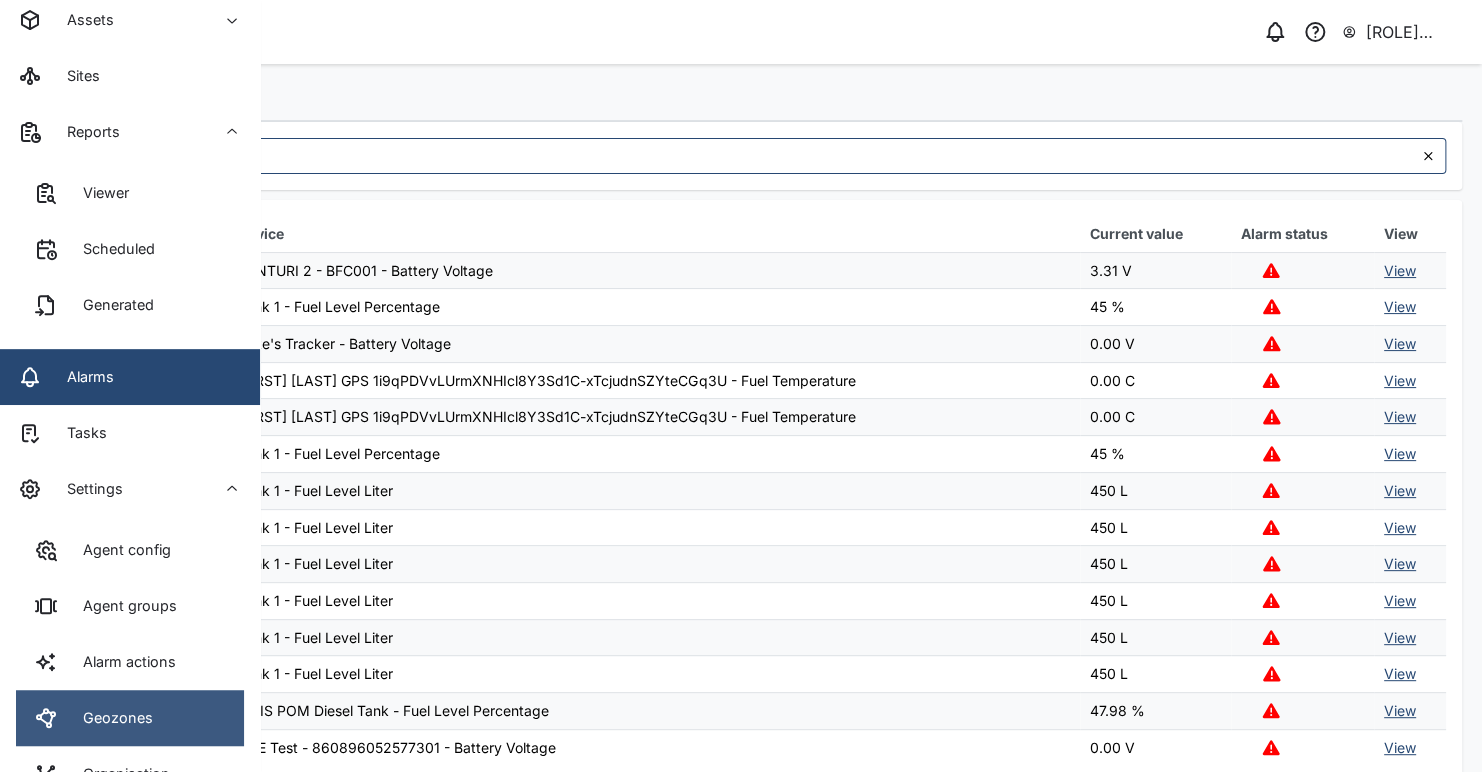 scroll, scrollTop: 332, scrollLeft: 0, axis: vertical 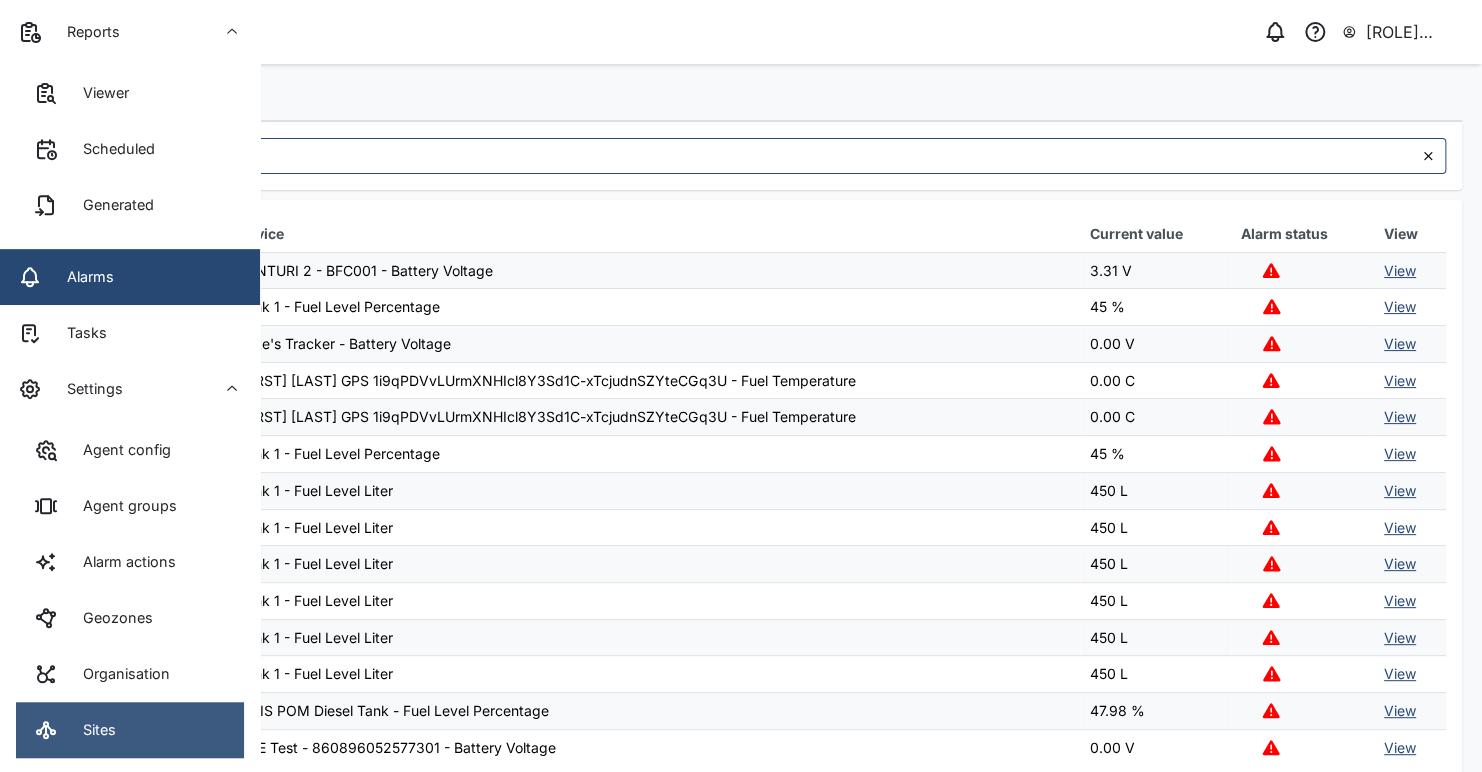 click on "Sites" at bounding box center (130, 730) 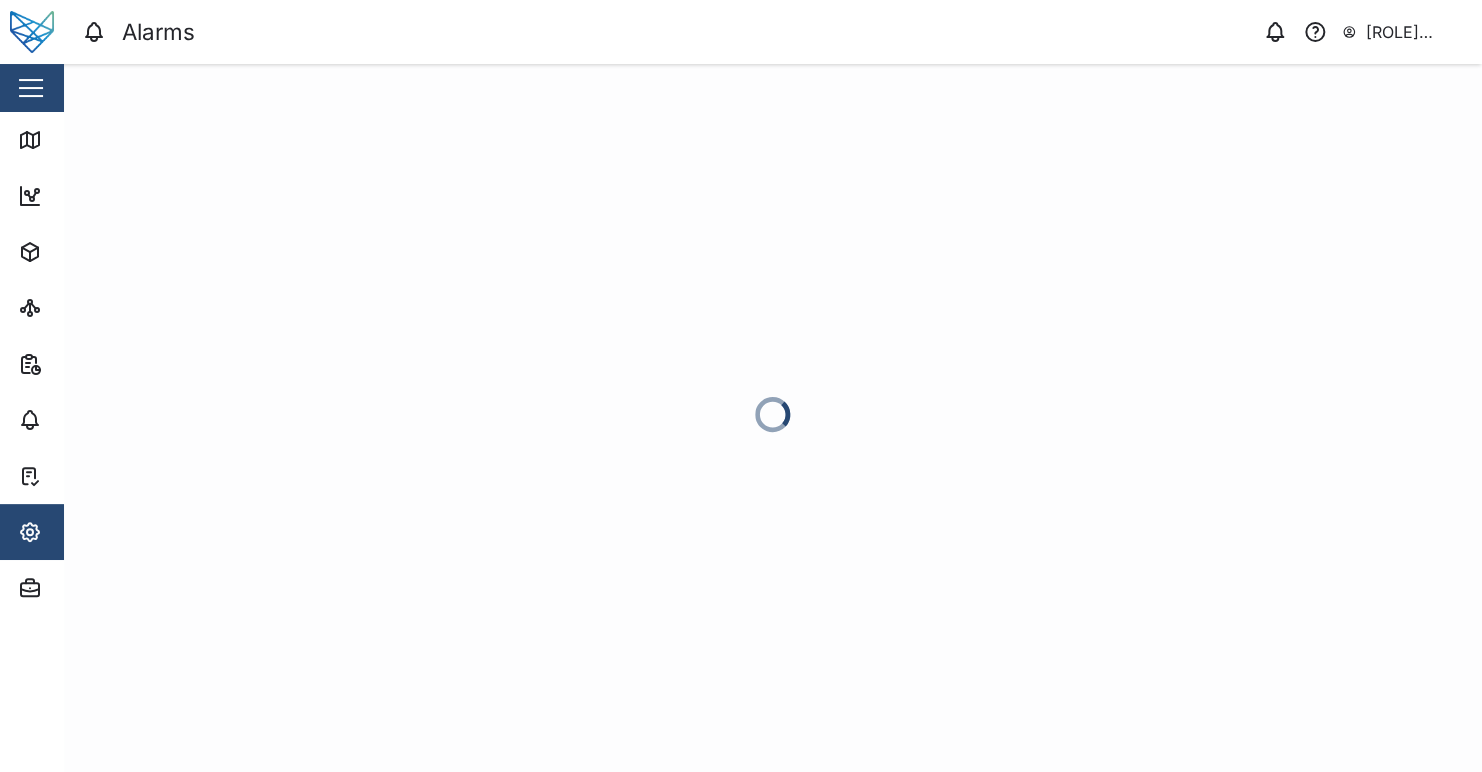 scroll, scrollTop: 0, scrollLeft: 0, axis: both 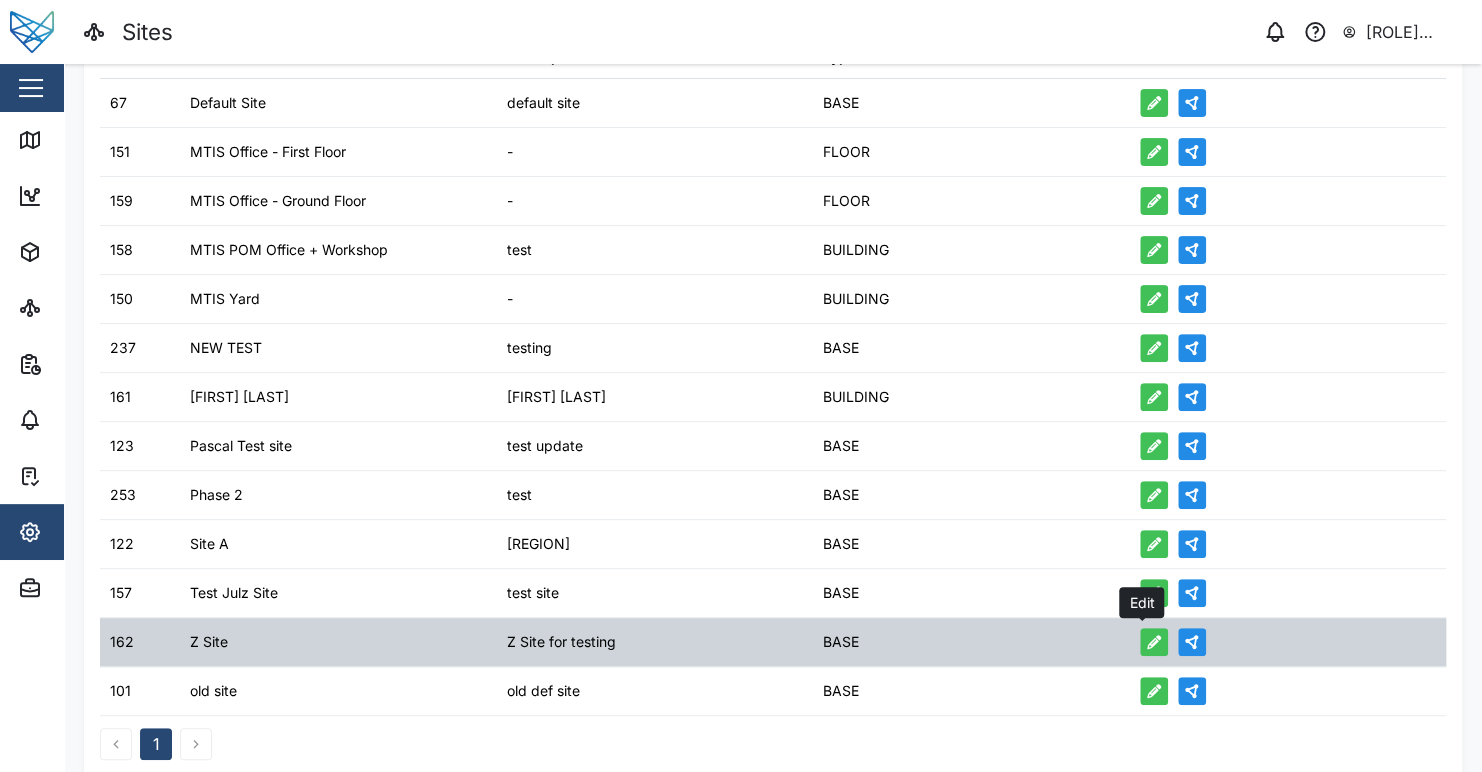 click 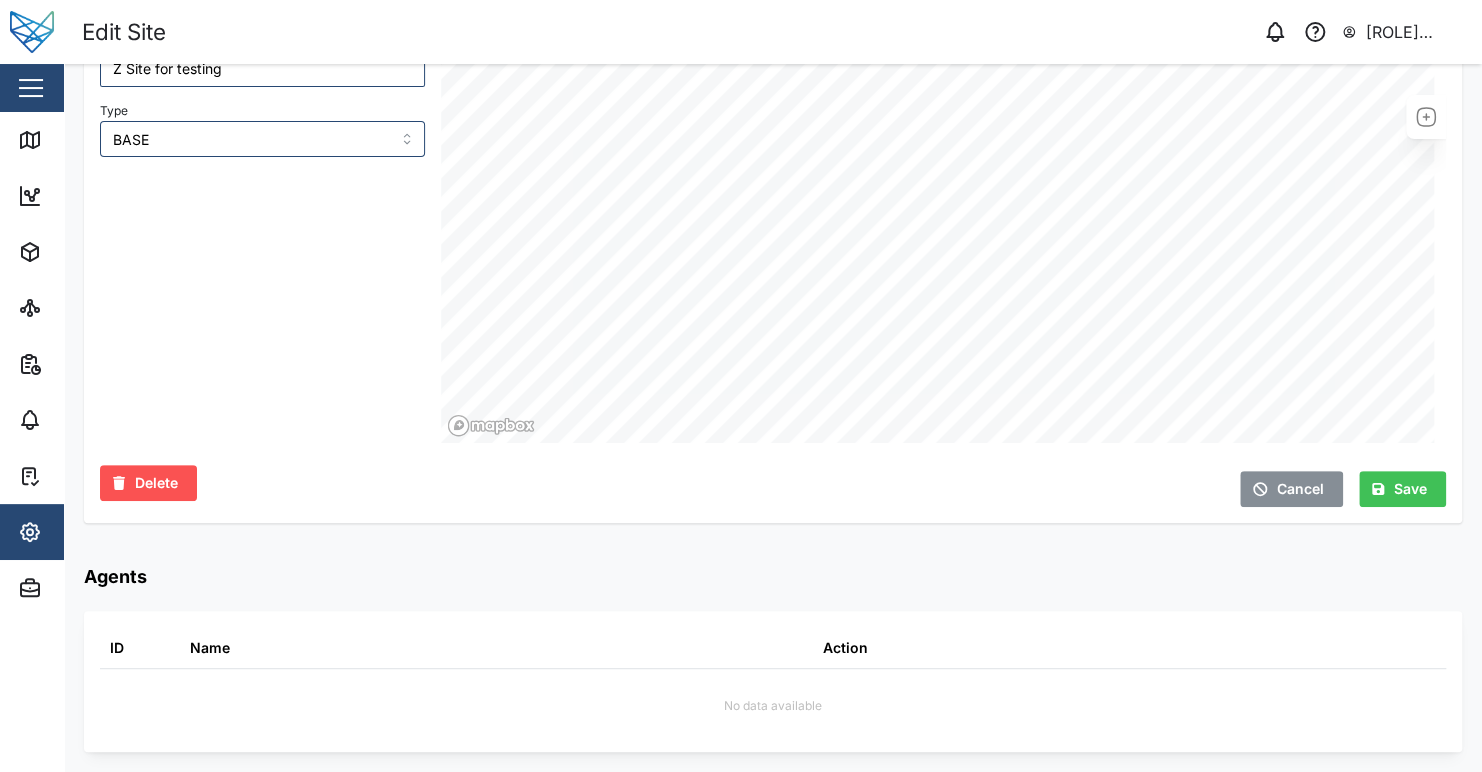 scroll, scrollTop: 0, scrollLeft: 0, axis: both 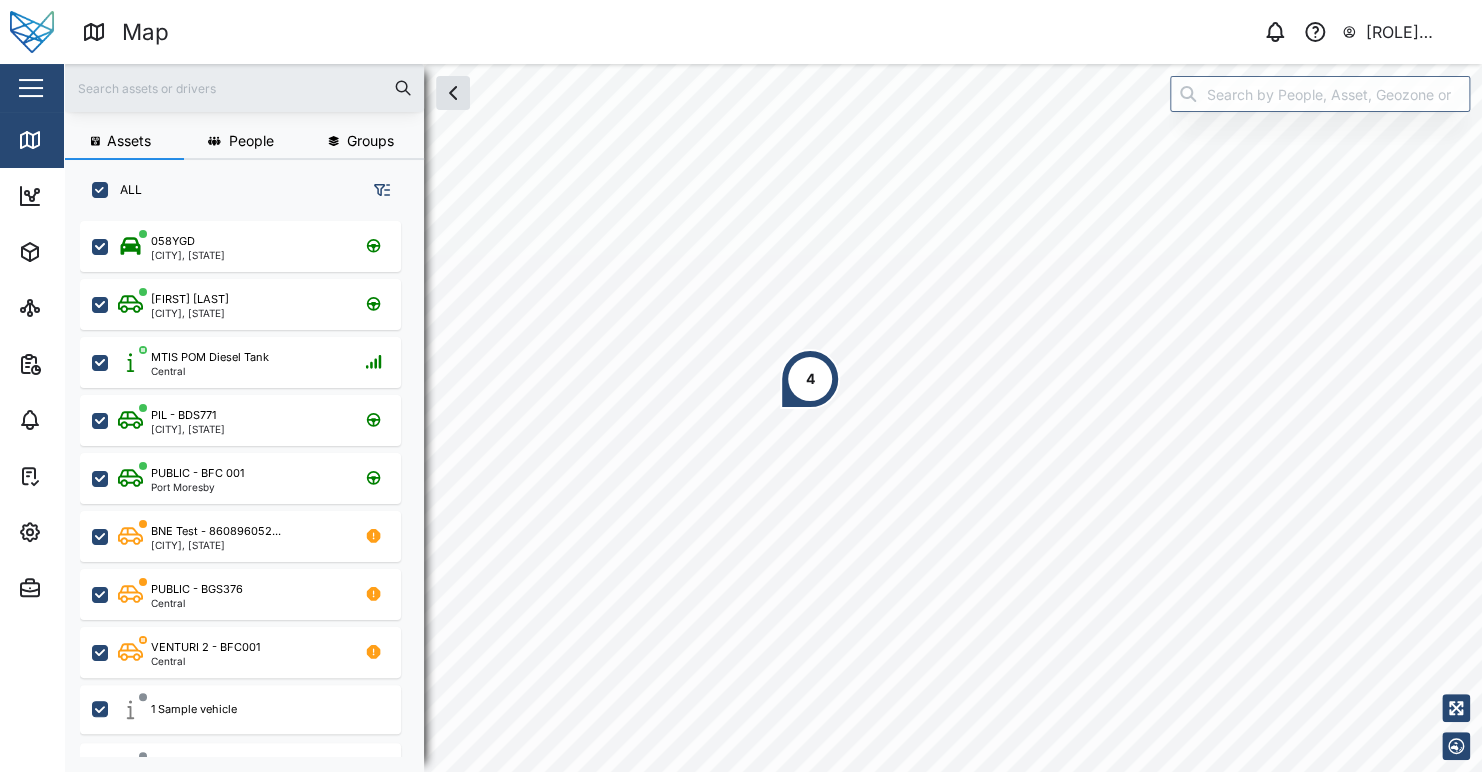 click on "[NUMBER] [ROLE] [FIRST] [LAST]" at bounding box center (1136, 32) 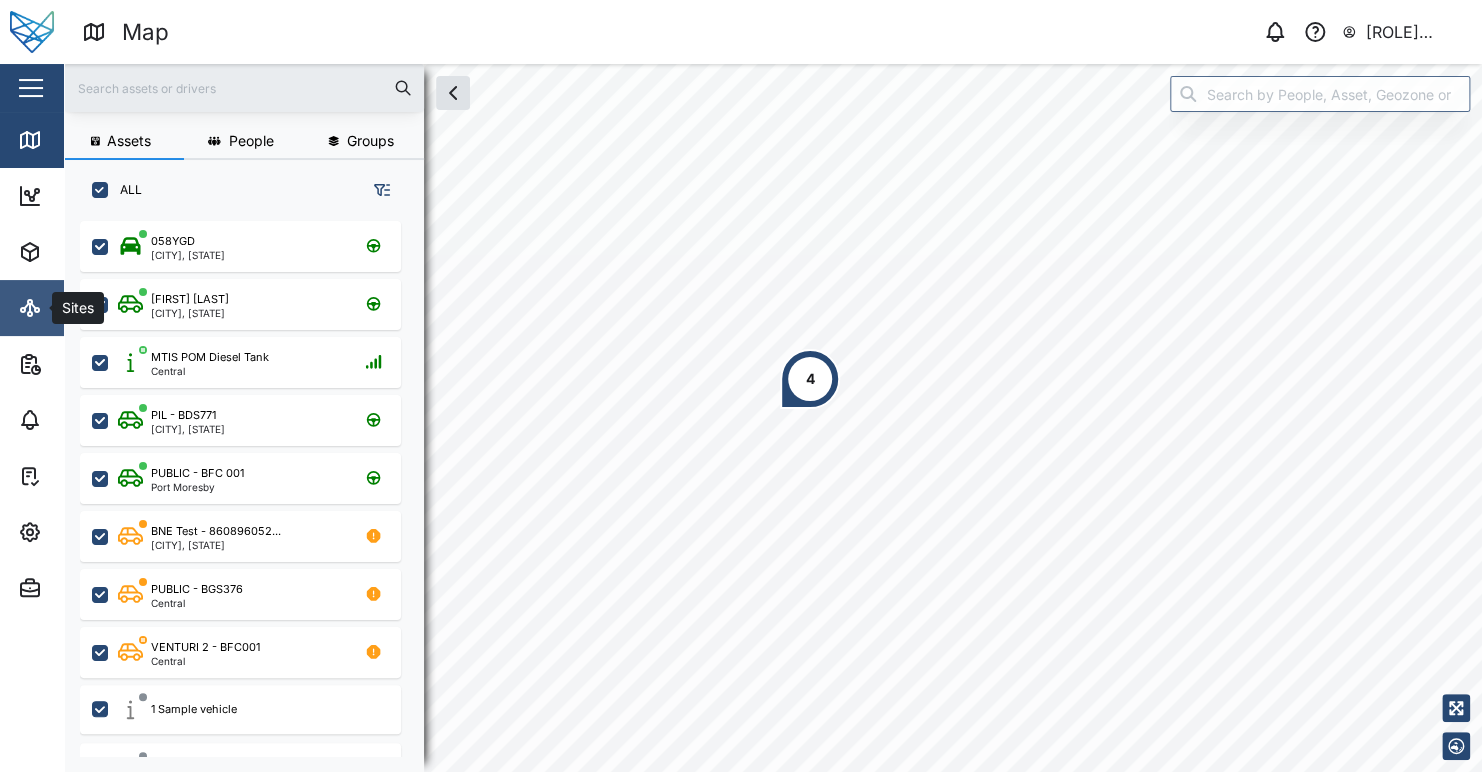 click 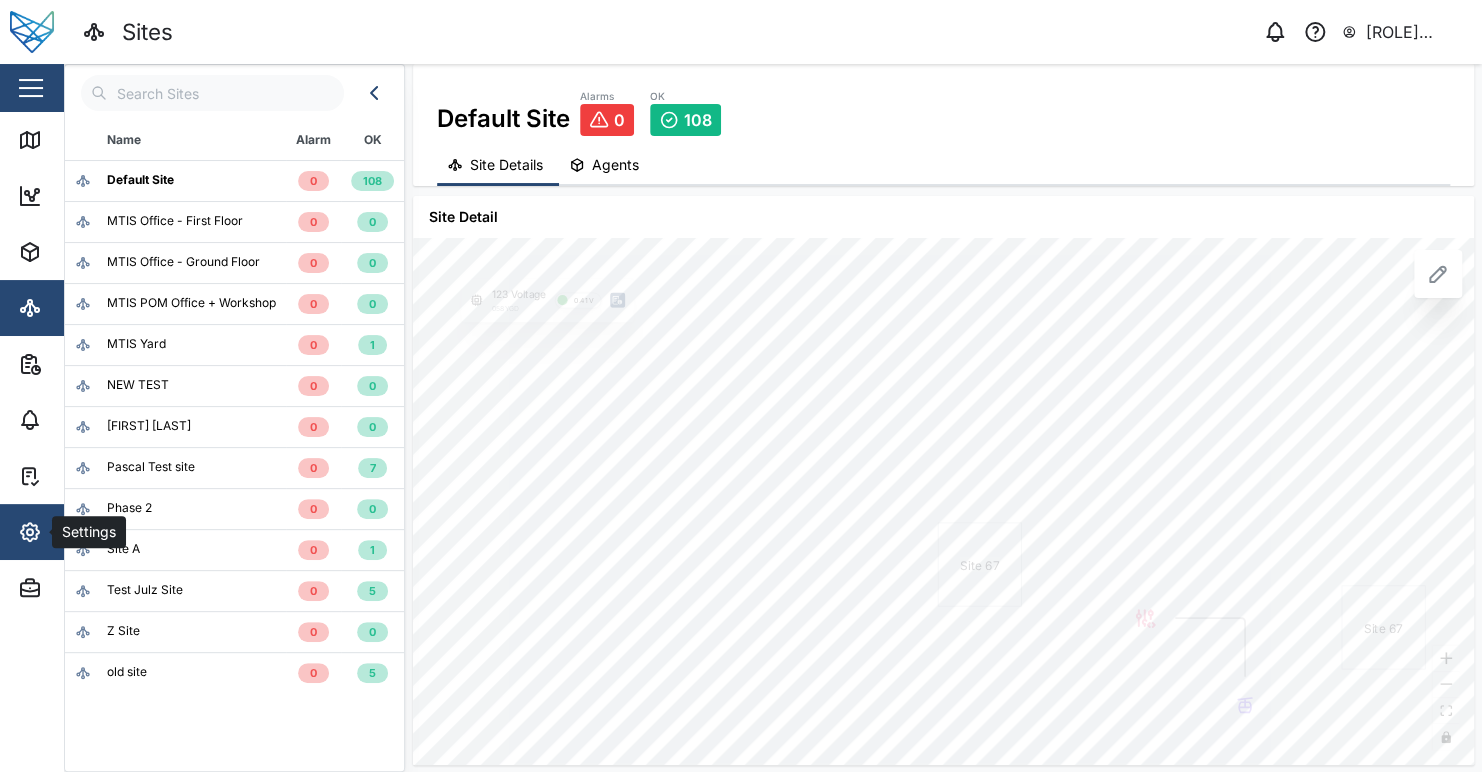 click on "Settings" at bounding box center [109, 532] 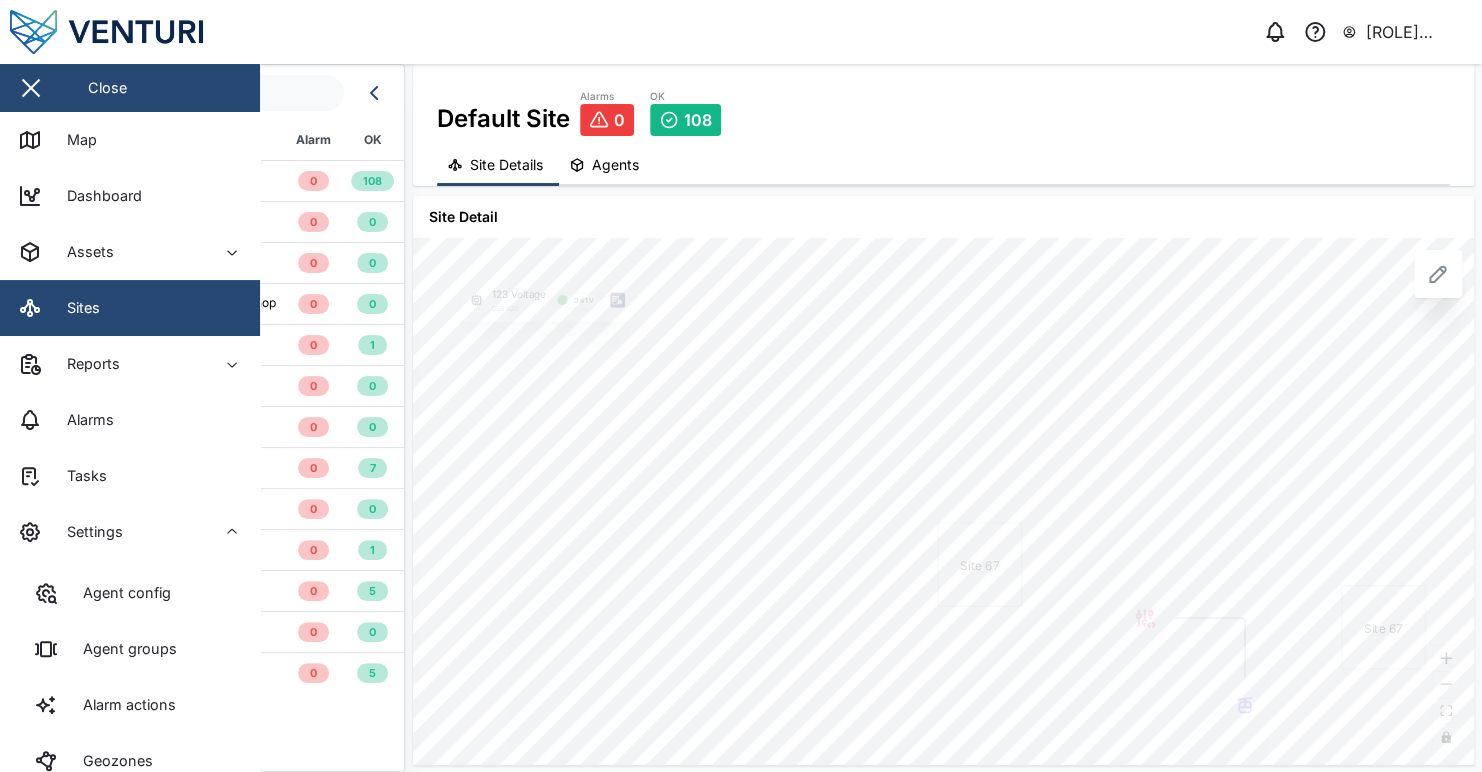 scroll, scrollTop: 312, scrollLeft: 0, axis: vertical 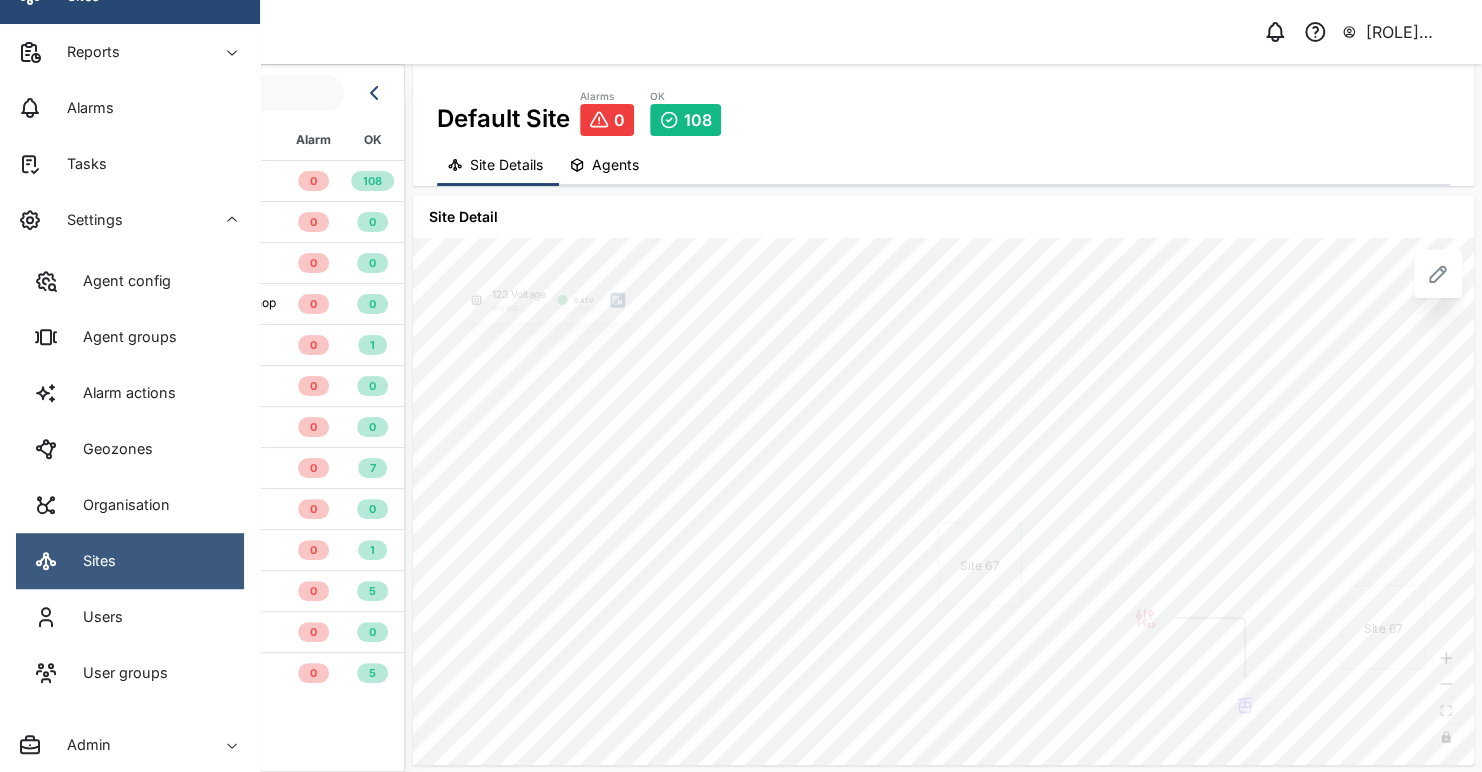 click on "Sites" at bounding box center [130, 561] 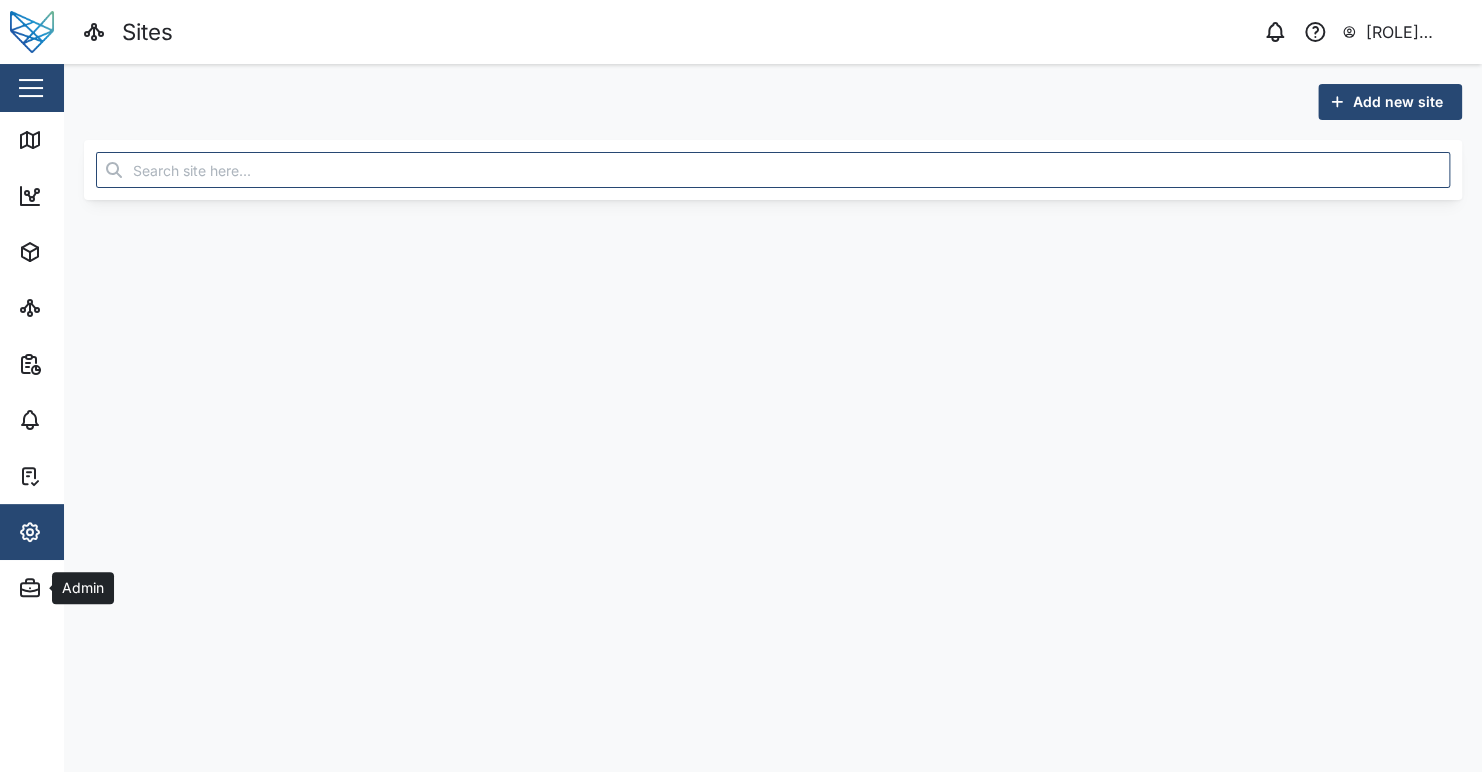 scroll, scrollTop: 0, scrollLeft: 0, axis: both 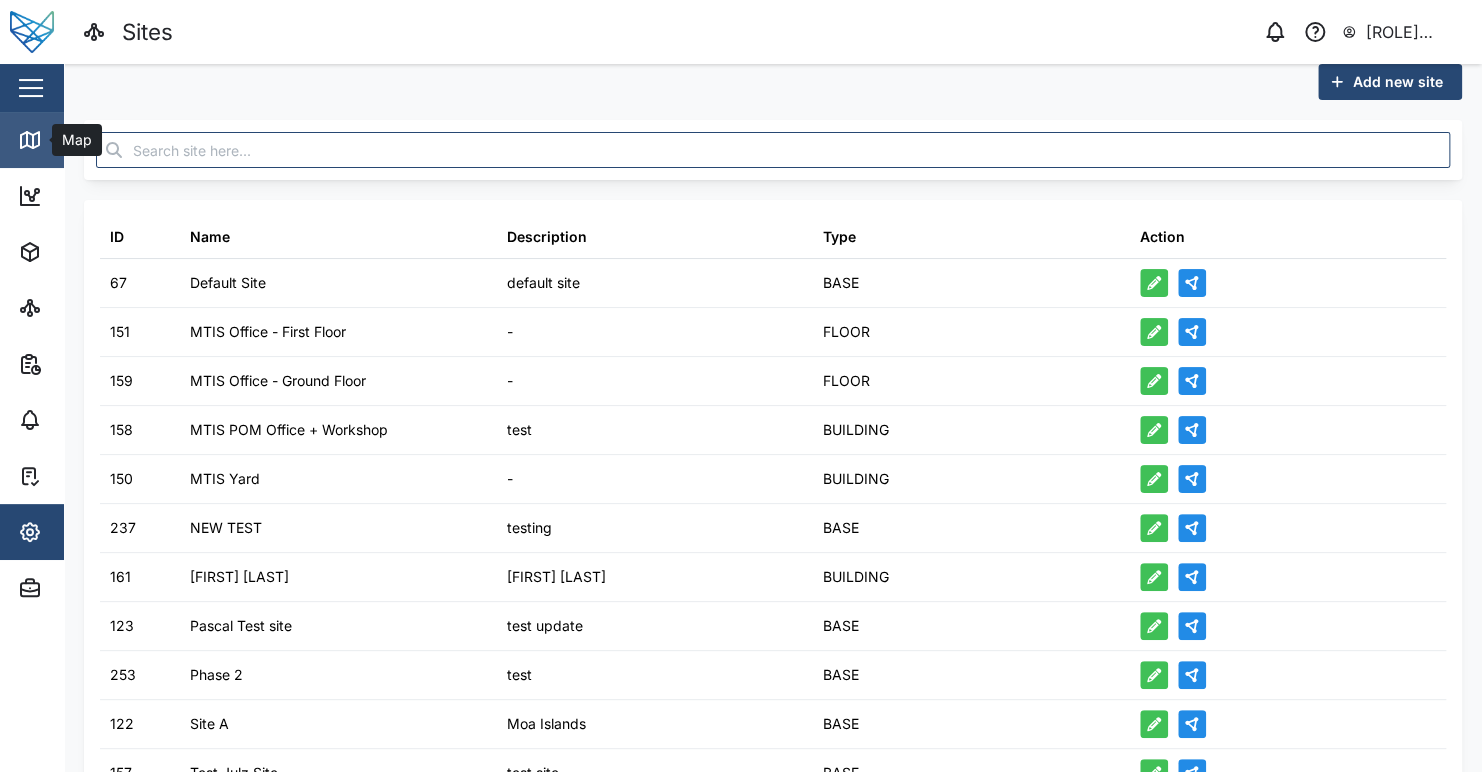 click on "Map" at bounding box center (130, 140) 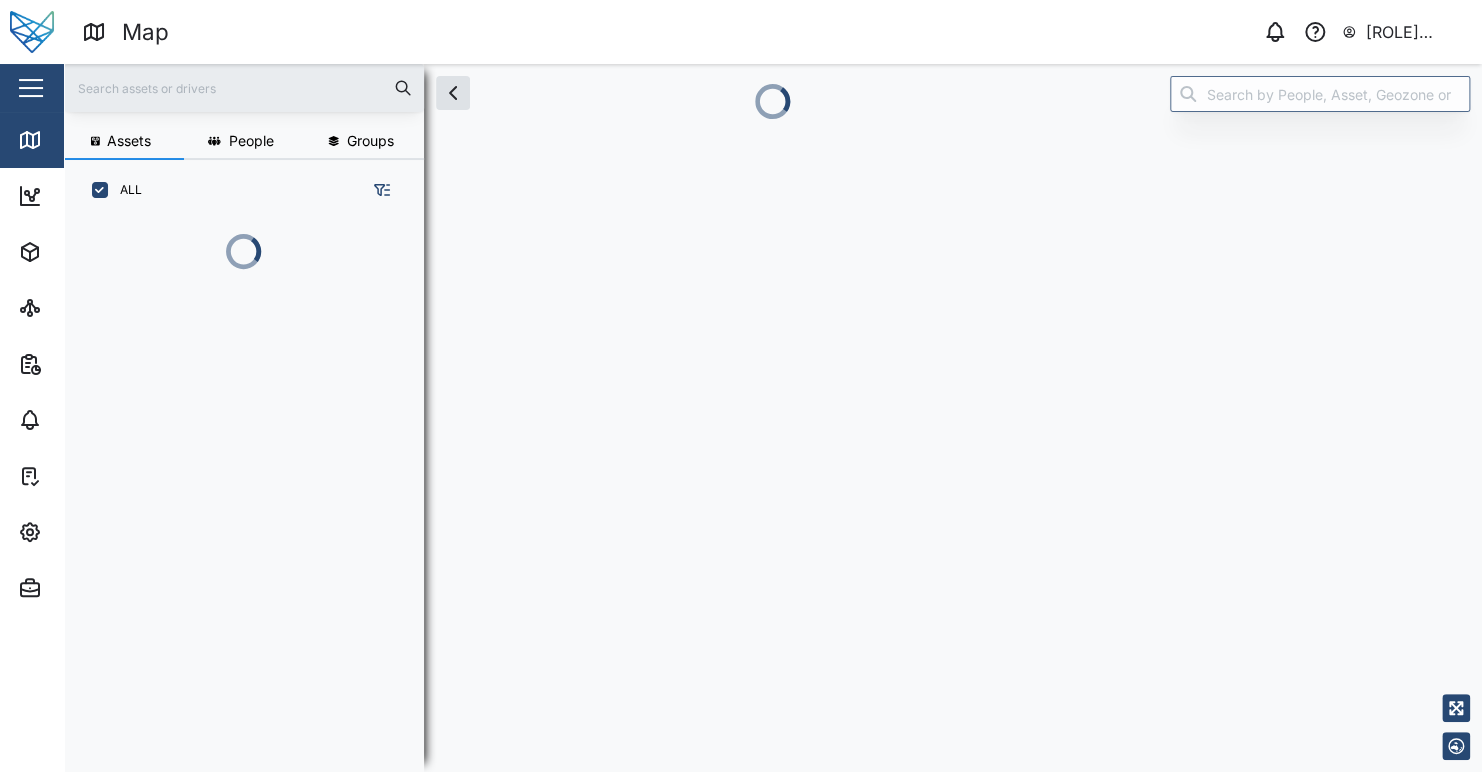 scroll, scrollTop: 0, scrollLeft: 0, axis: both 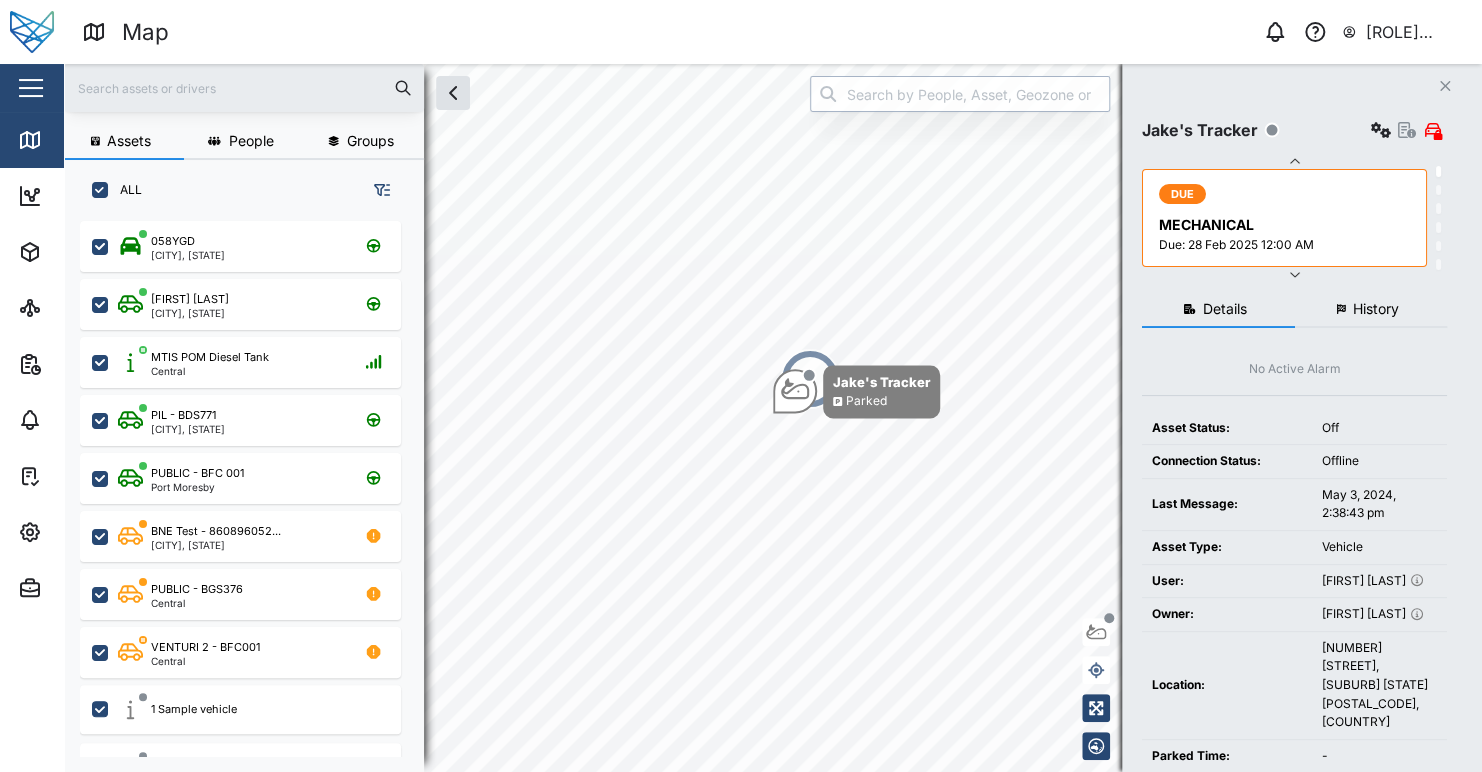 click at bounding box center (960, 94) 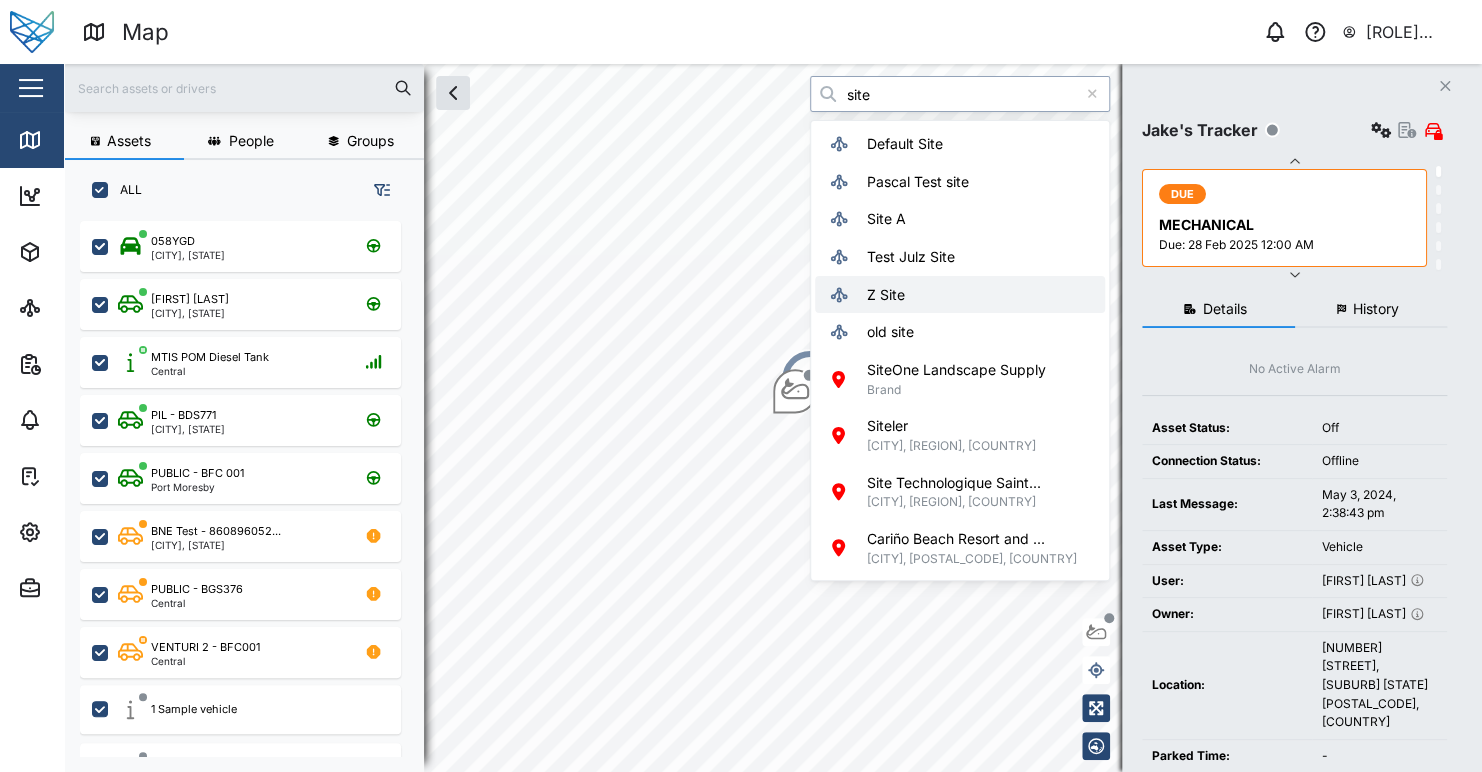 type on "Z Site" 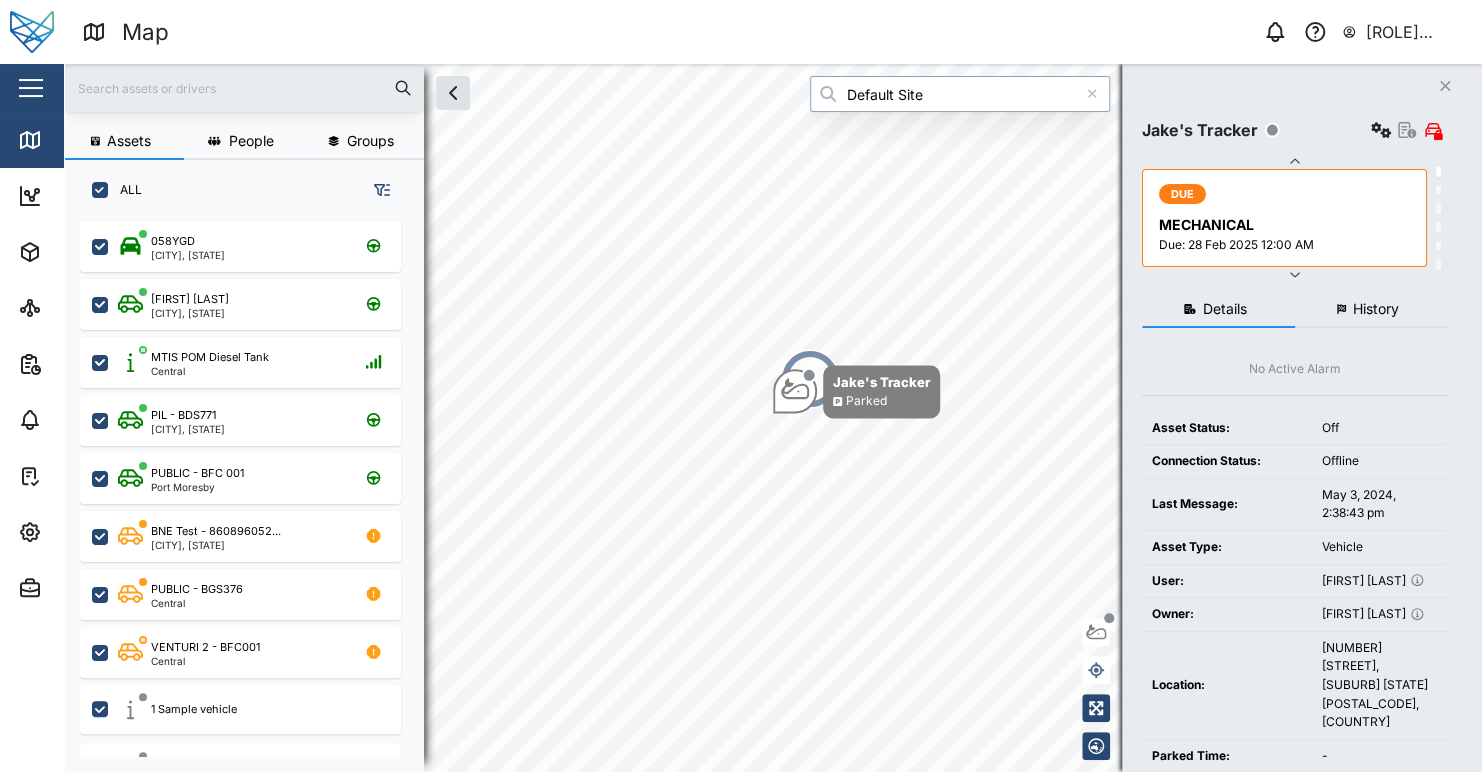 type on "Default Site" 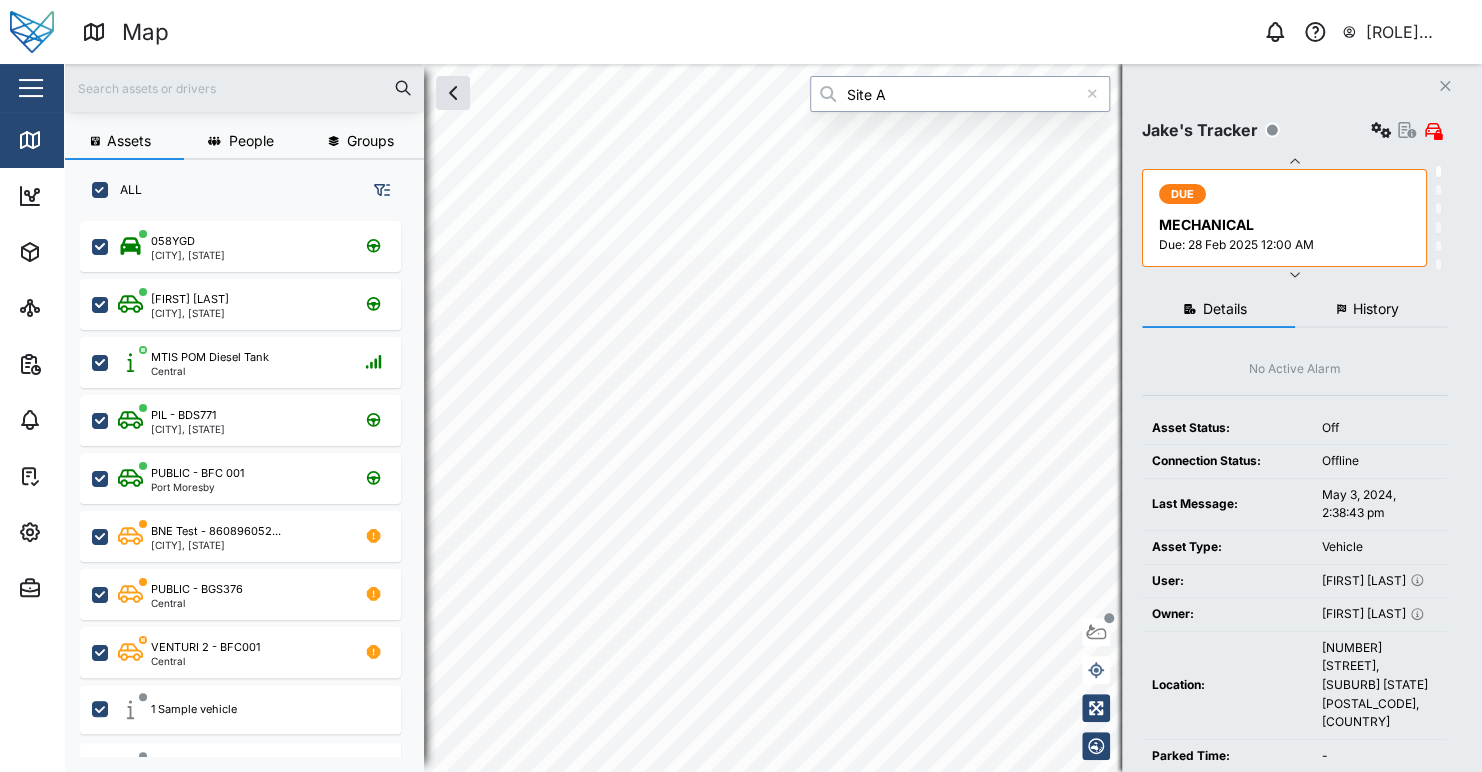 type on "Site A" 